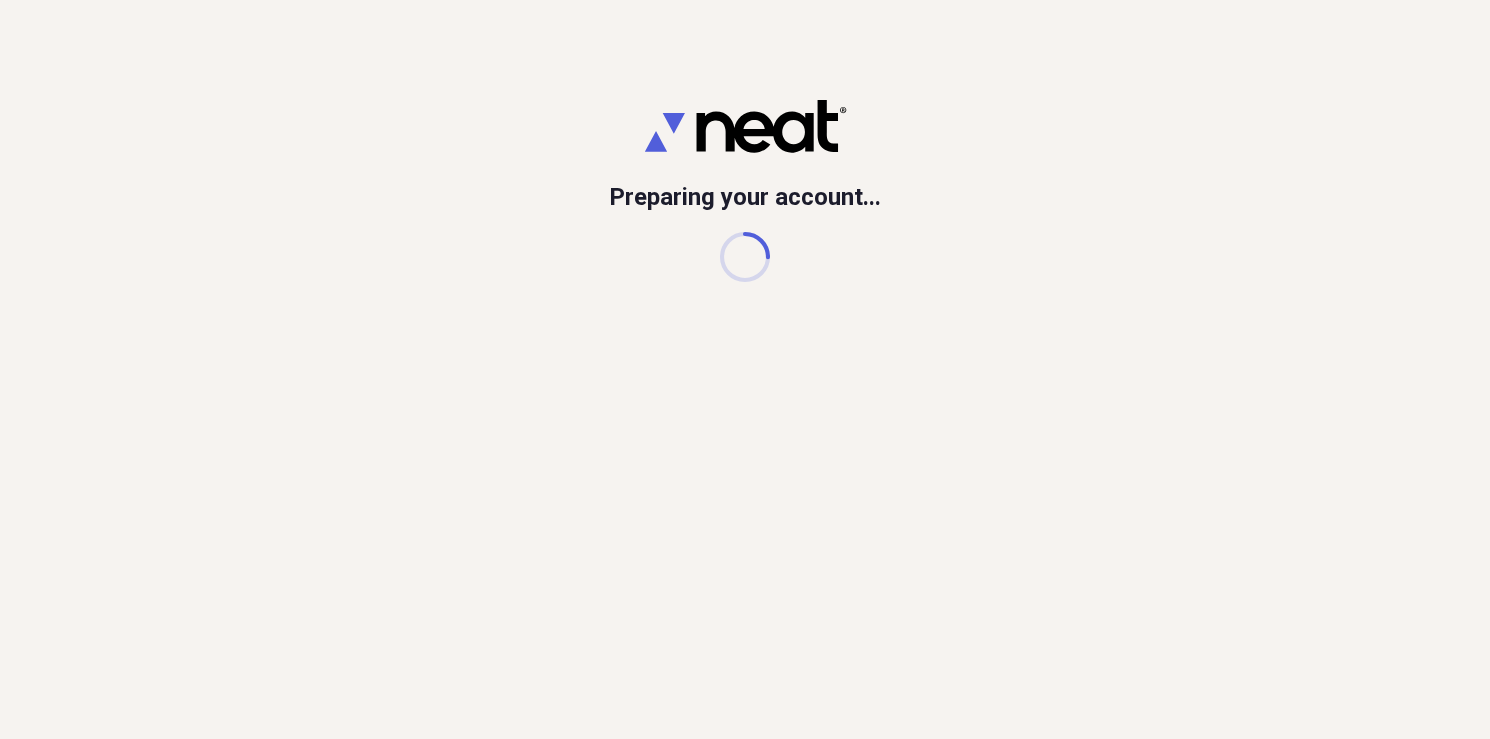 scroll, scrollTop: 0, scrollLeft: 0, axis: both 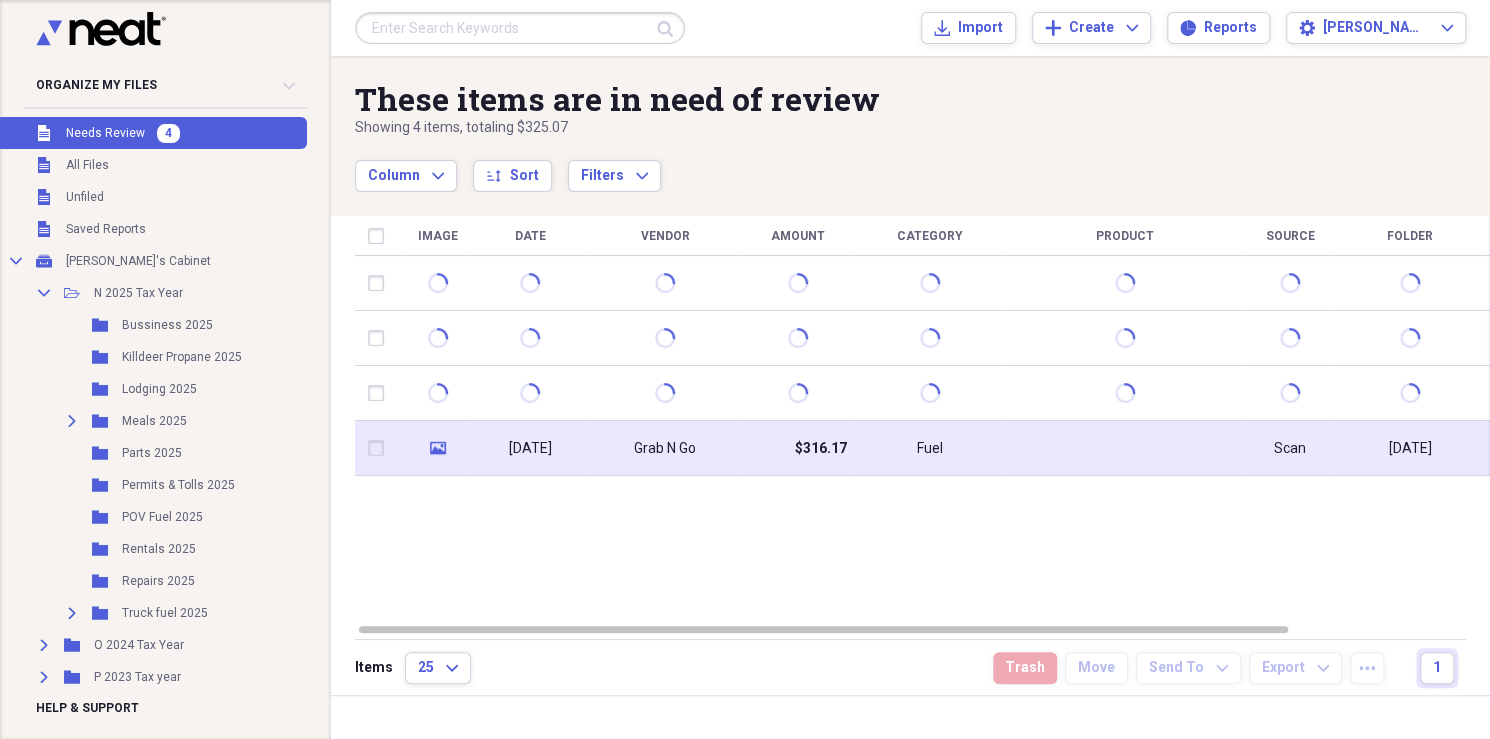 click on "Grab N Go" at bounding box center (665, 449) 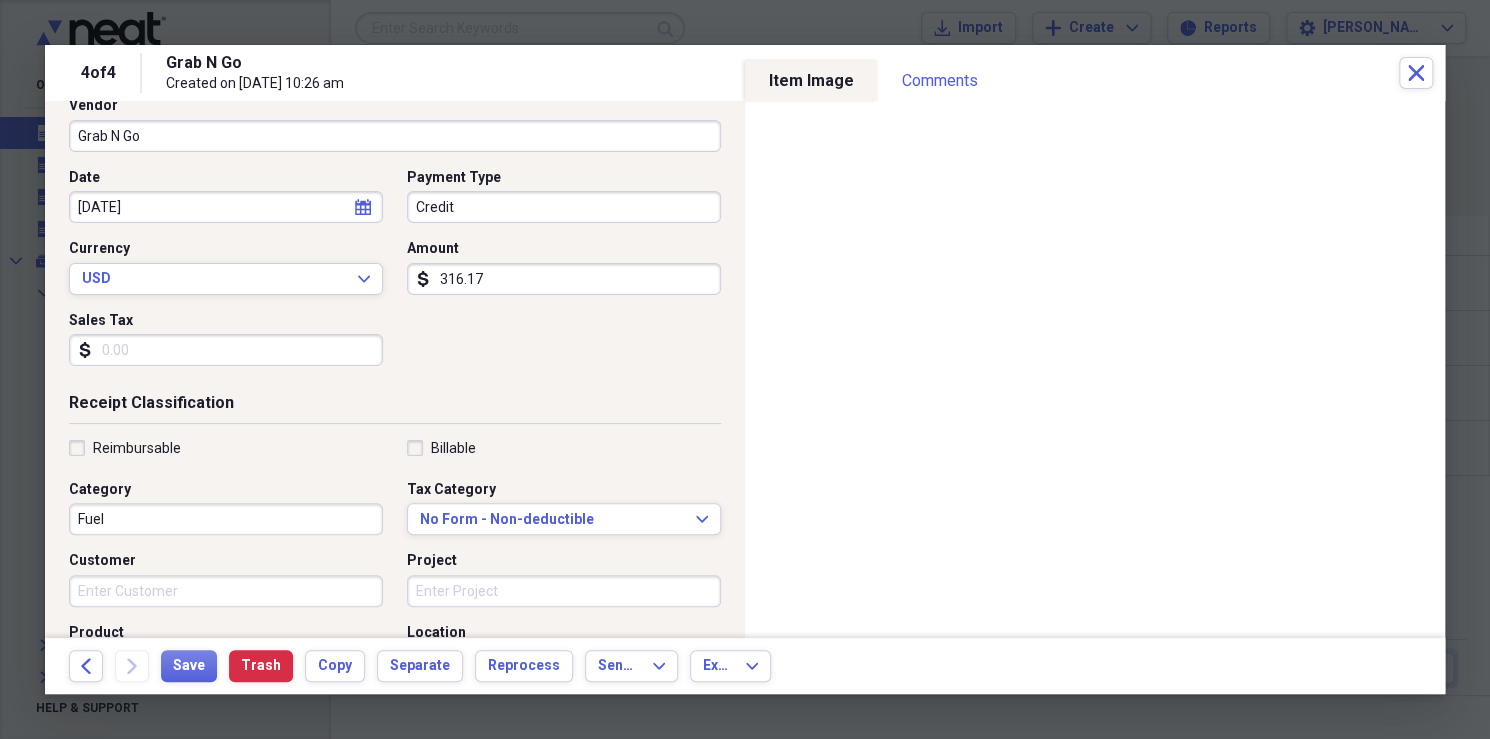 scroll, scrollTop: 291, scrollLeft: 0, axis: vertical 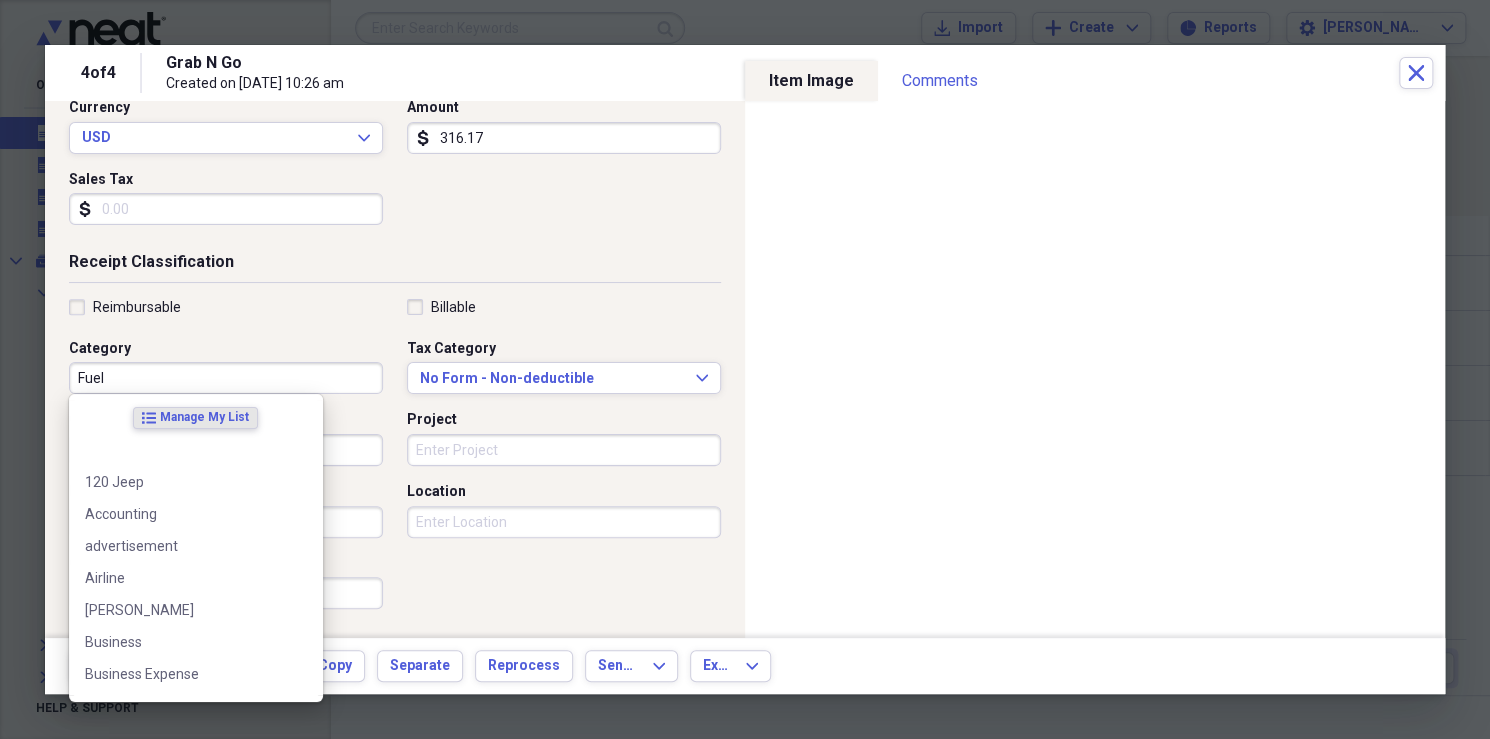 click on "Fuel" at bounding box center [226, 378] 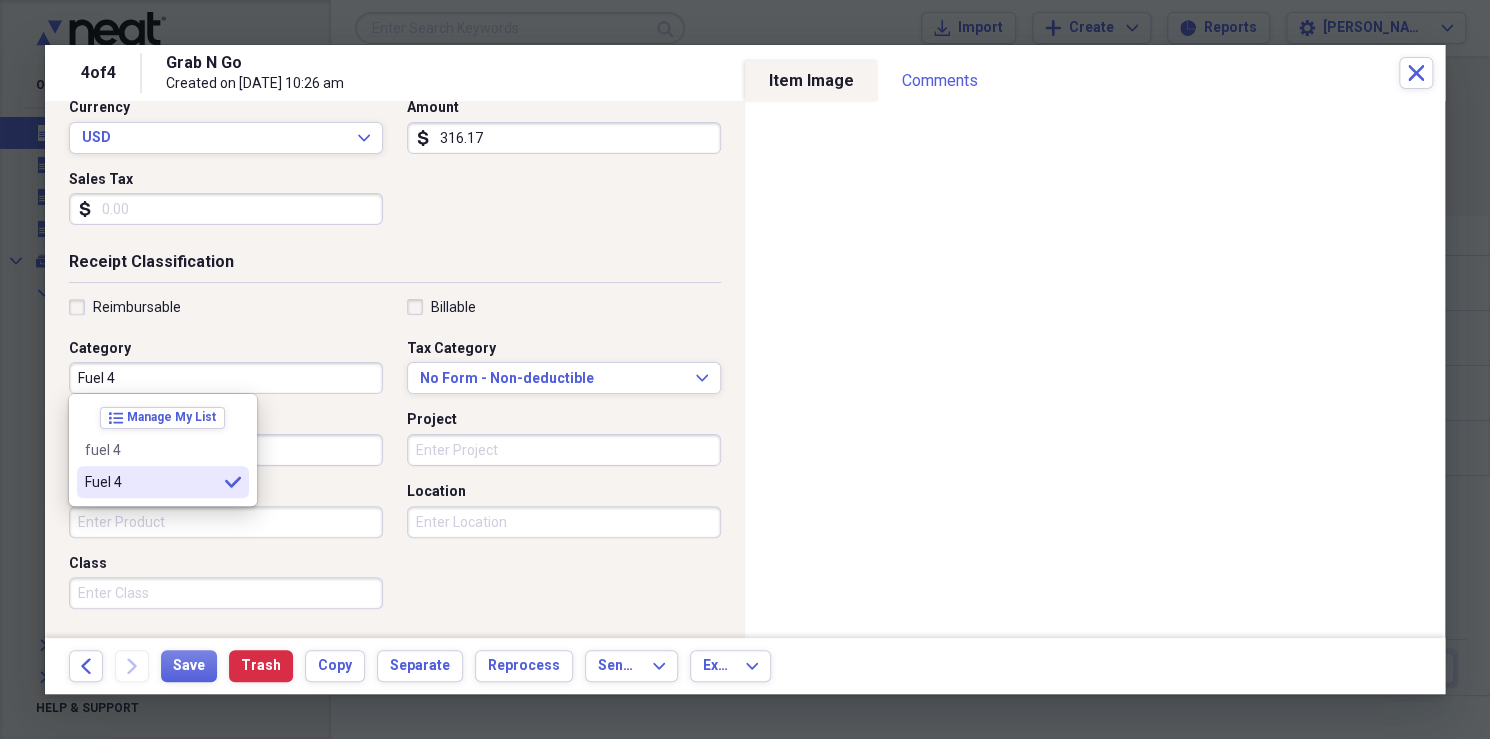 type on "Fuel 4" 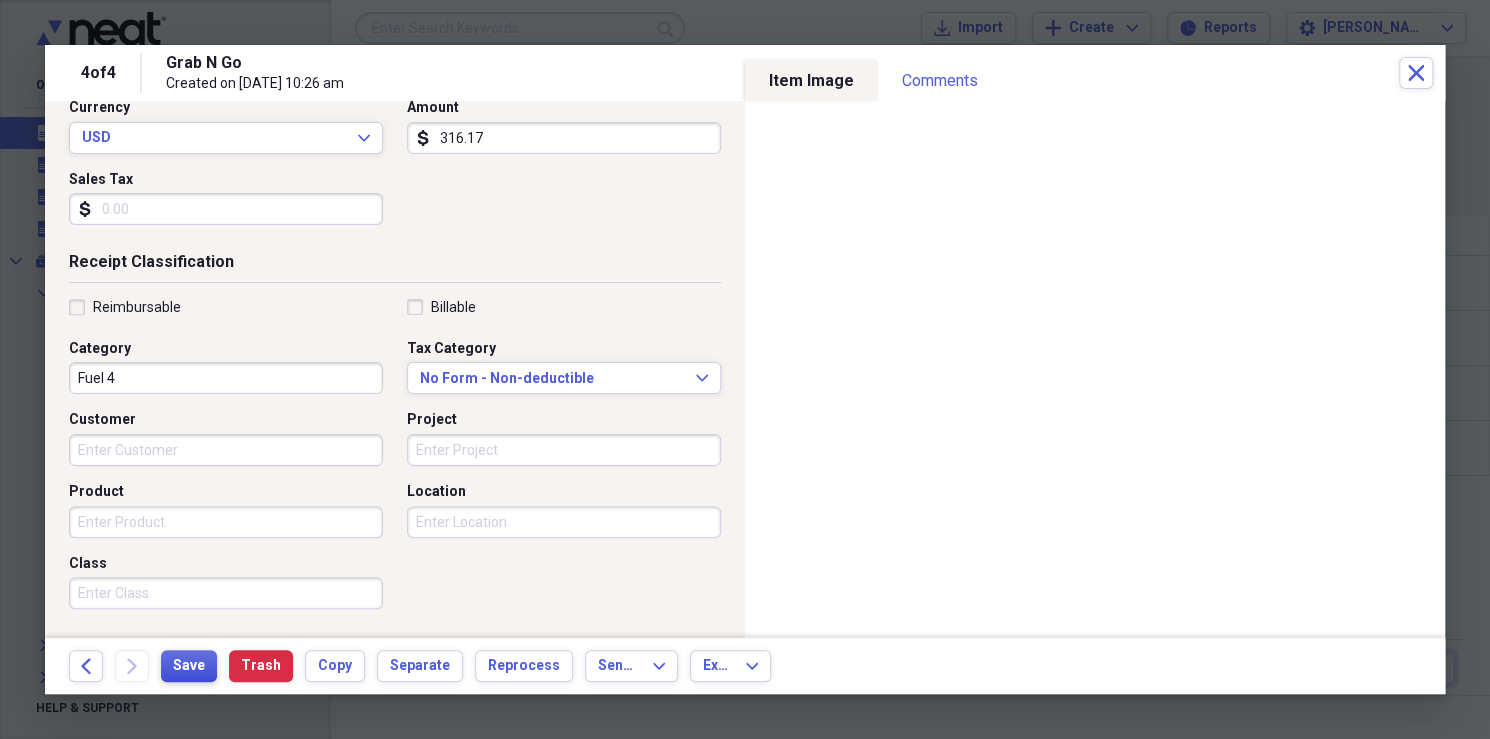 click on "Save" at bounding box center [189, 666] 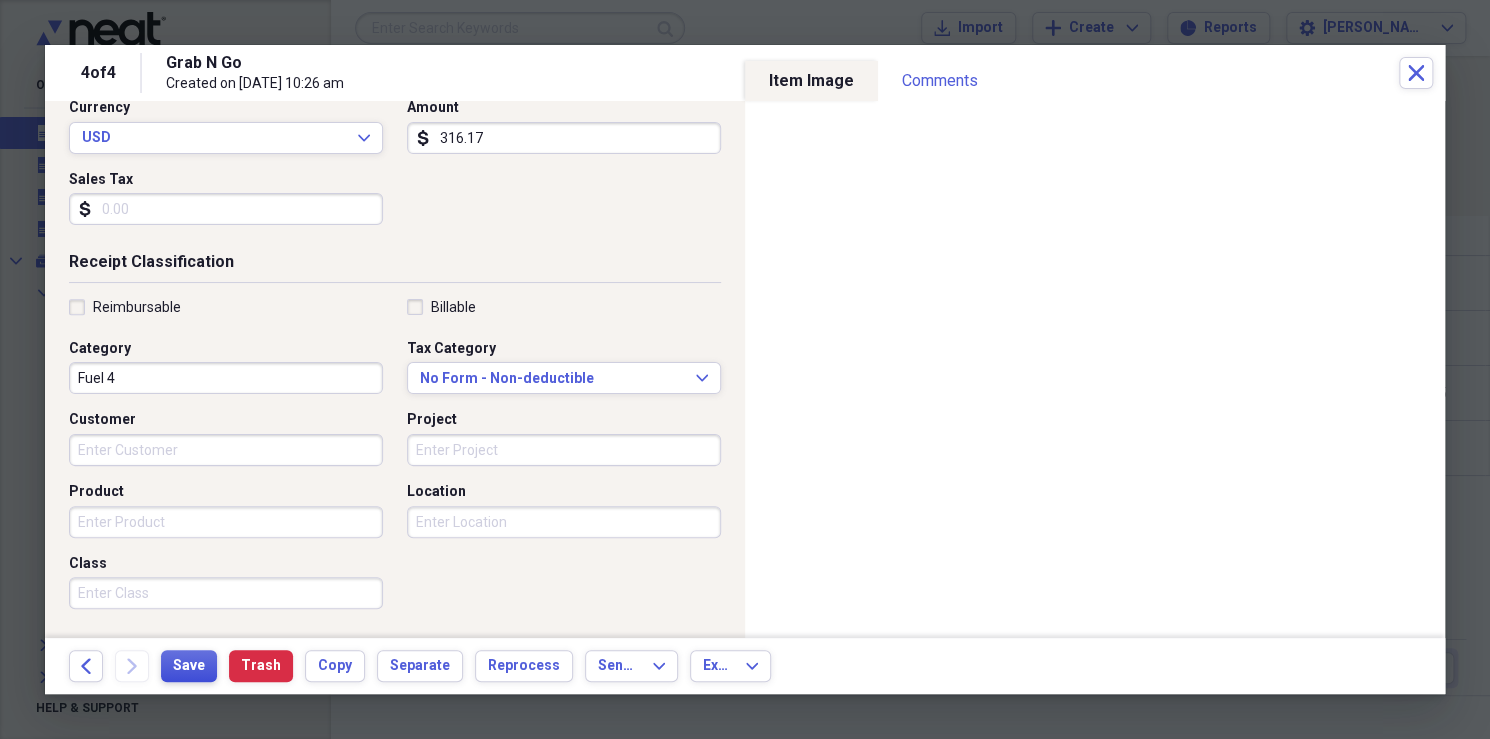 click on "Save" at bounding box center [189, 666] 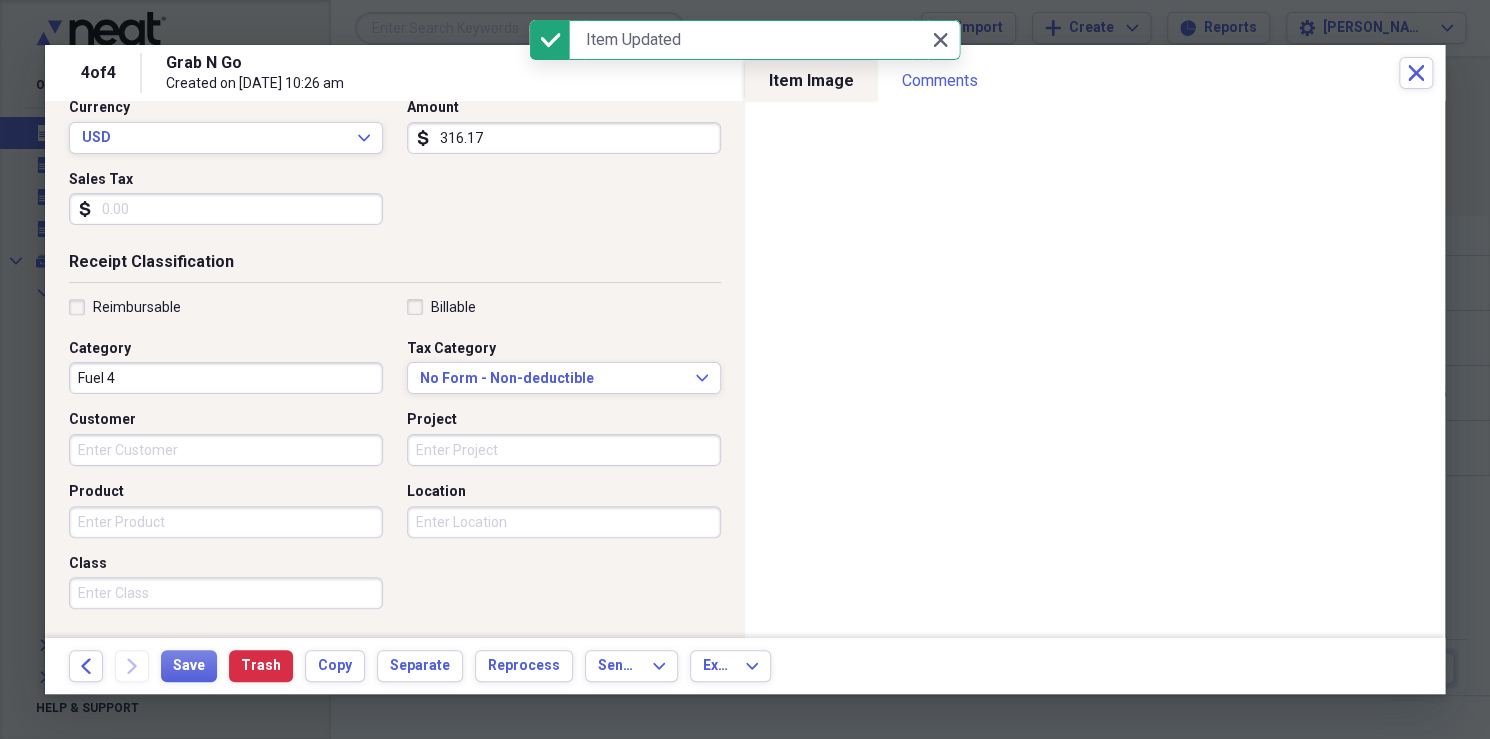 click on "Close Close" at bounding box center [945, 40] 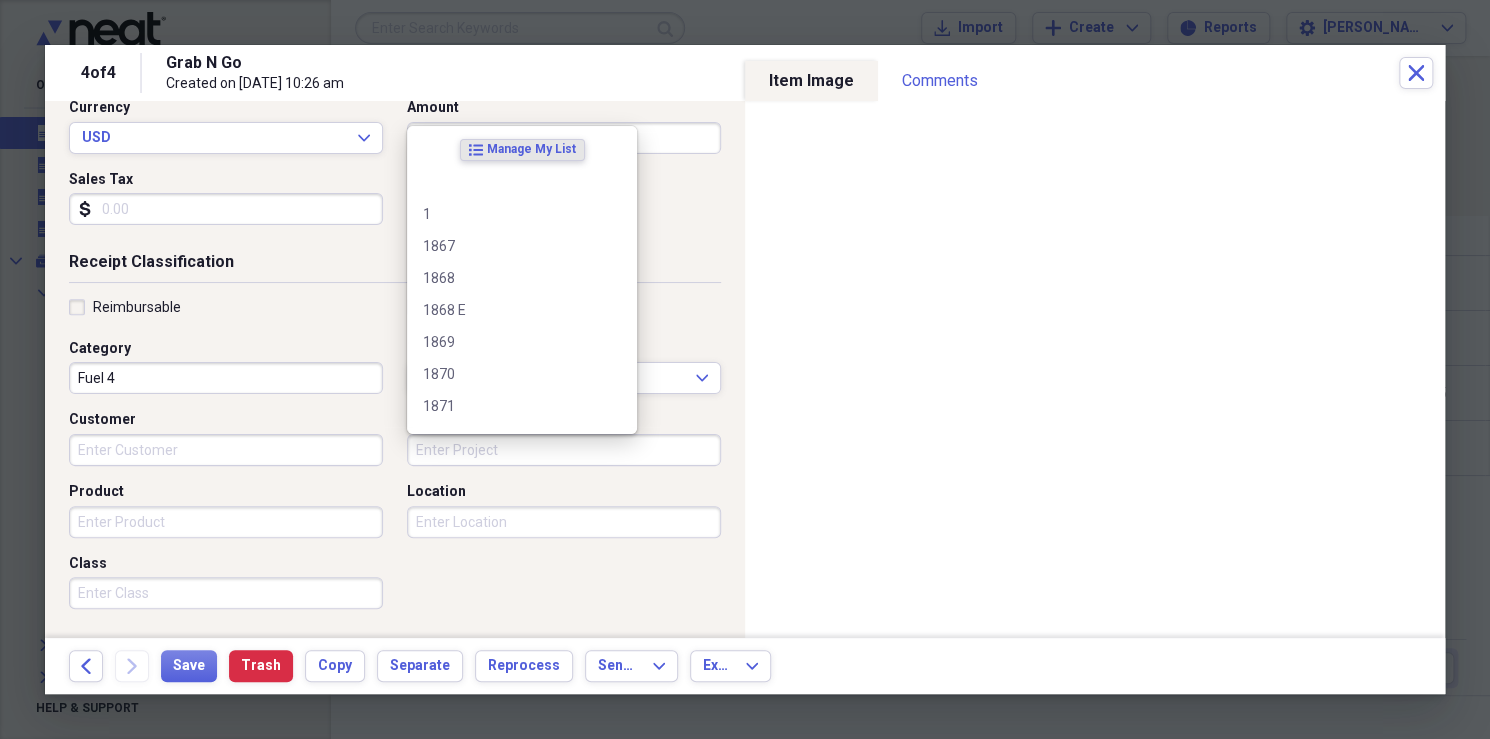 click on "Project" at bounding box center (564, 450) 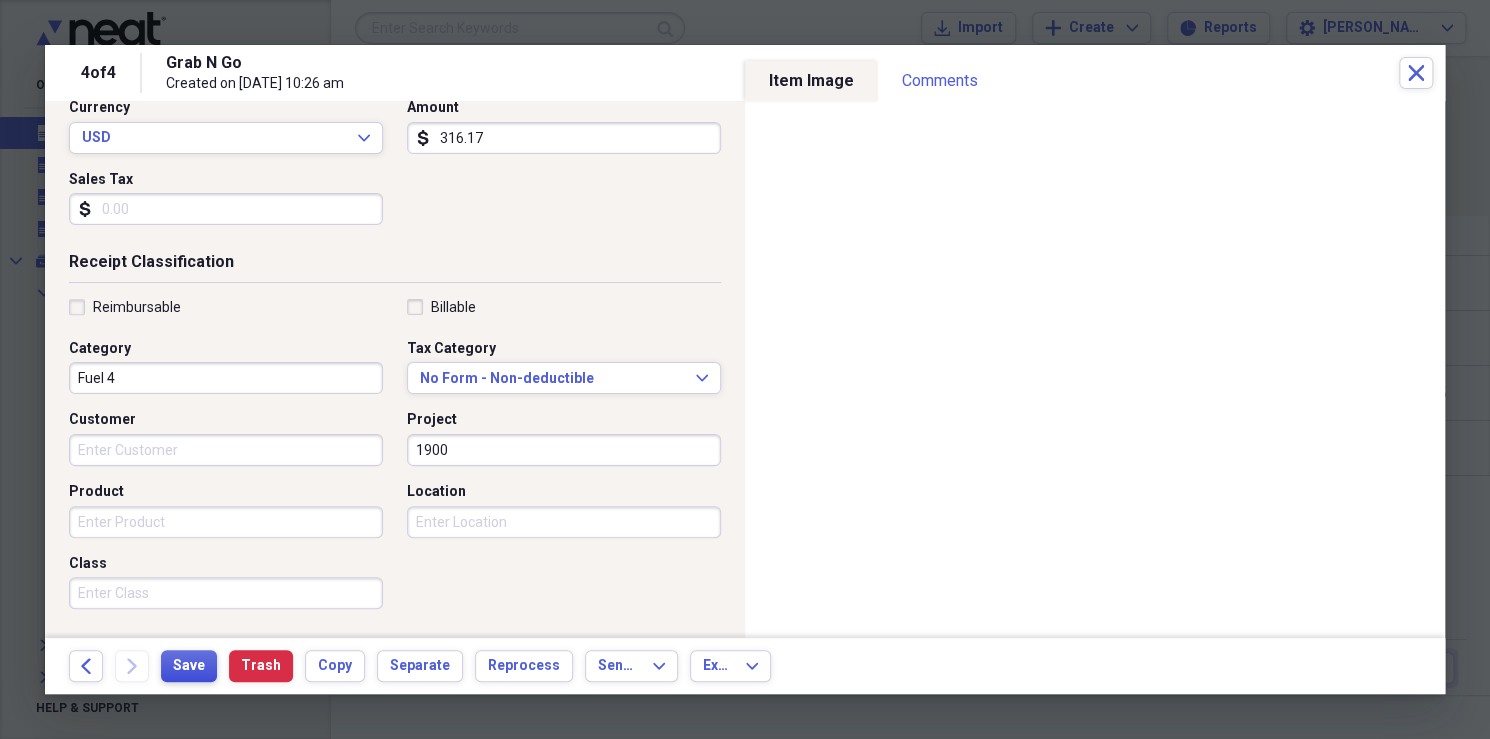 type on "1900" 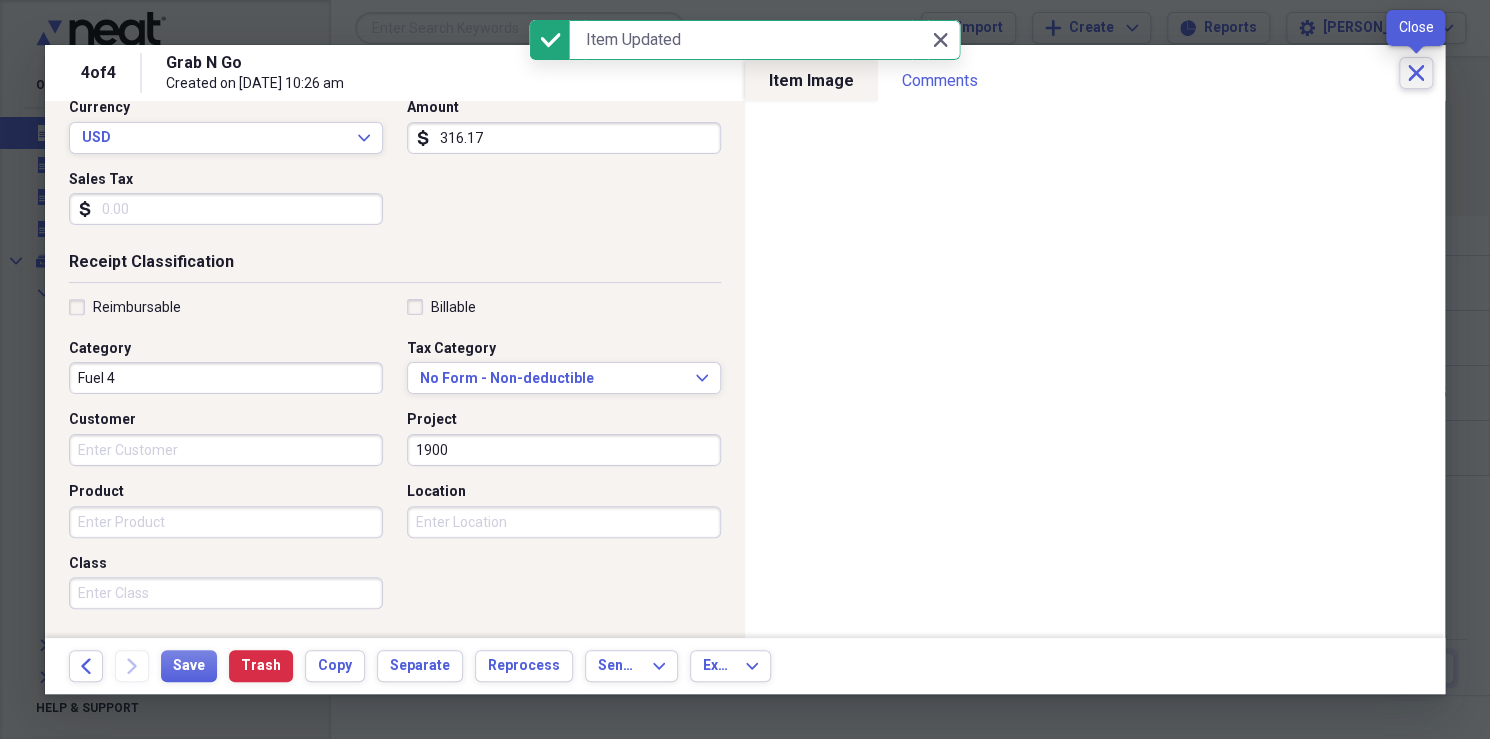 click on "Close" at bounding box center [1416, 73] 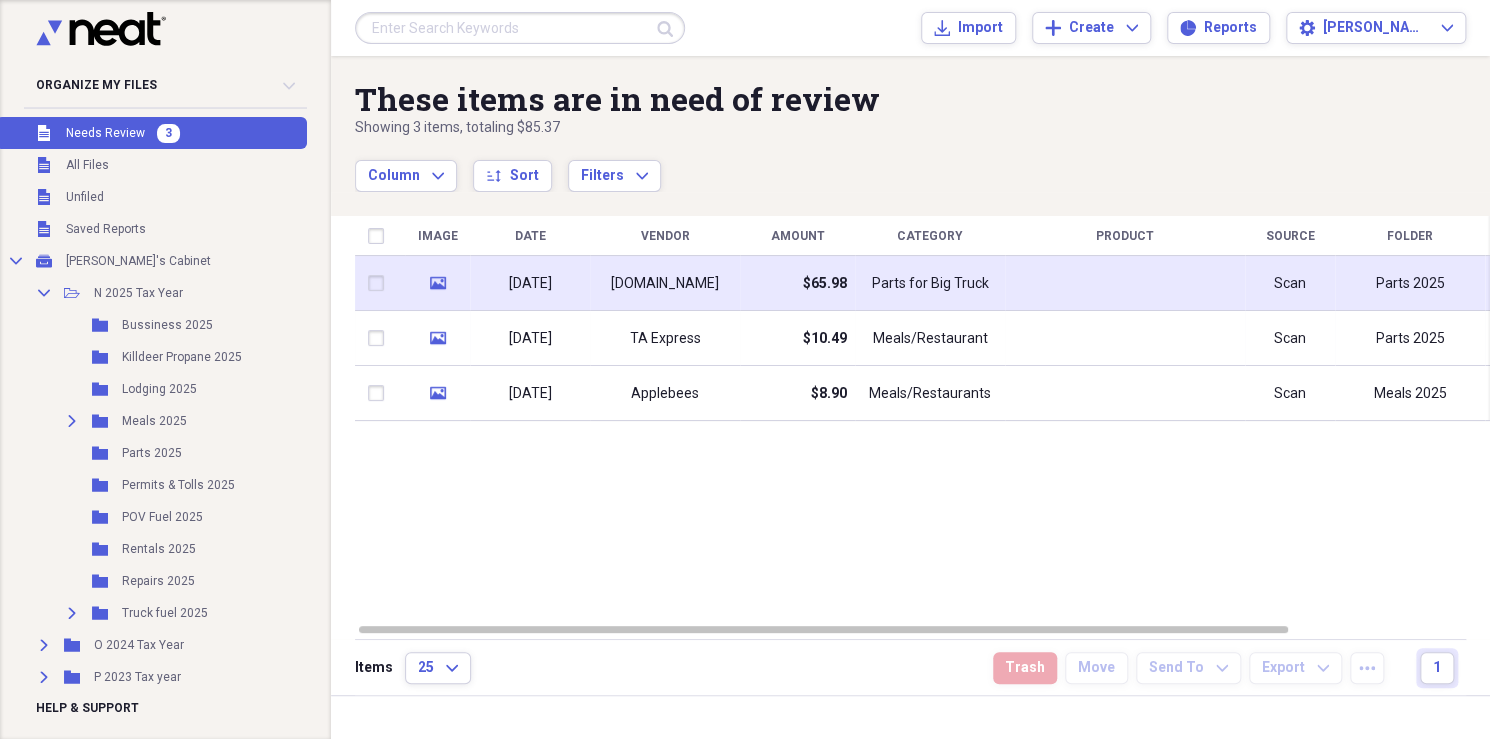 click on "[DOMAIN_NAME]" at bounding box center (665, 283) 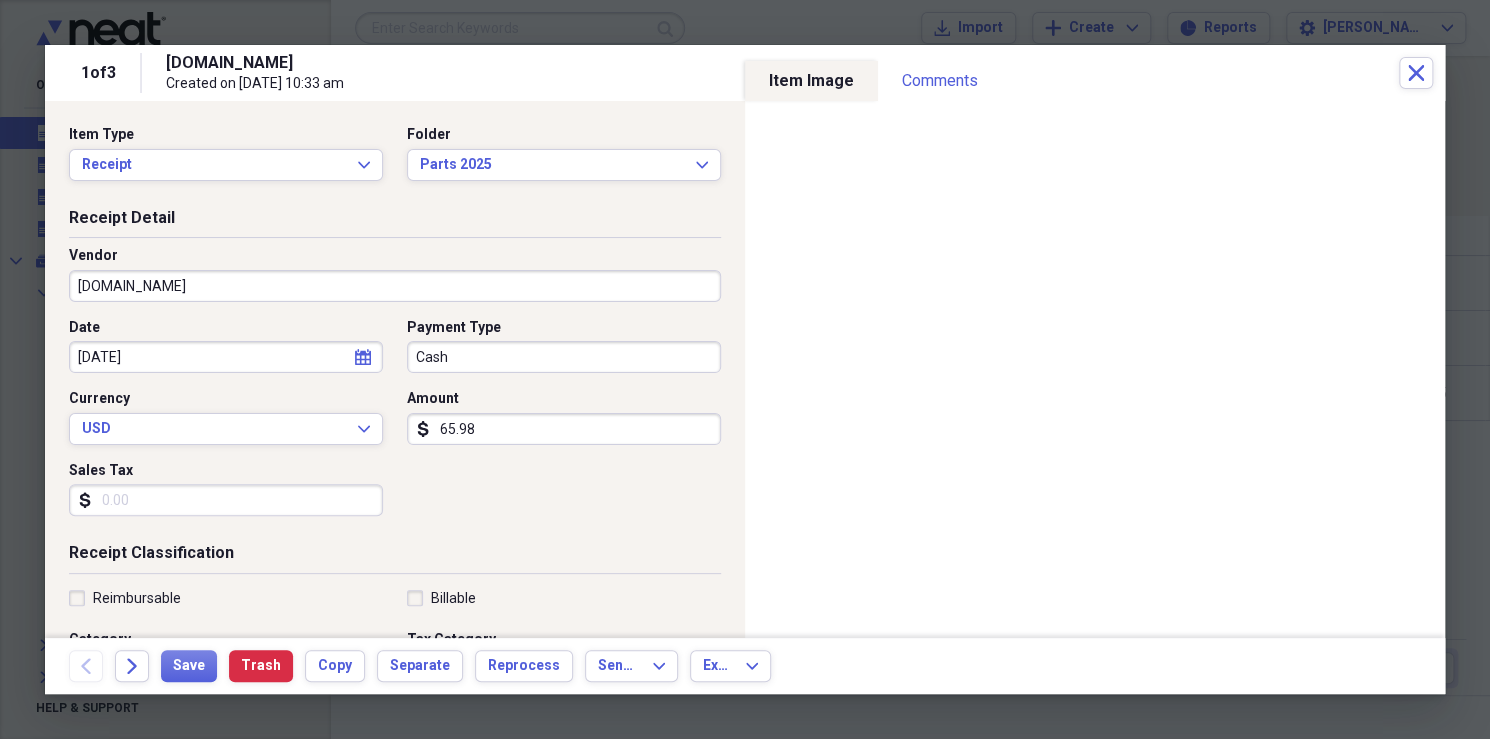 drag, startPoint x: 490, startPoint y: 428, endPoint x: 542, endPoint y: 426, distance: 52.03845 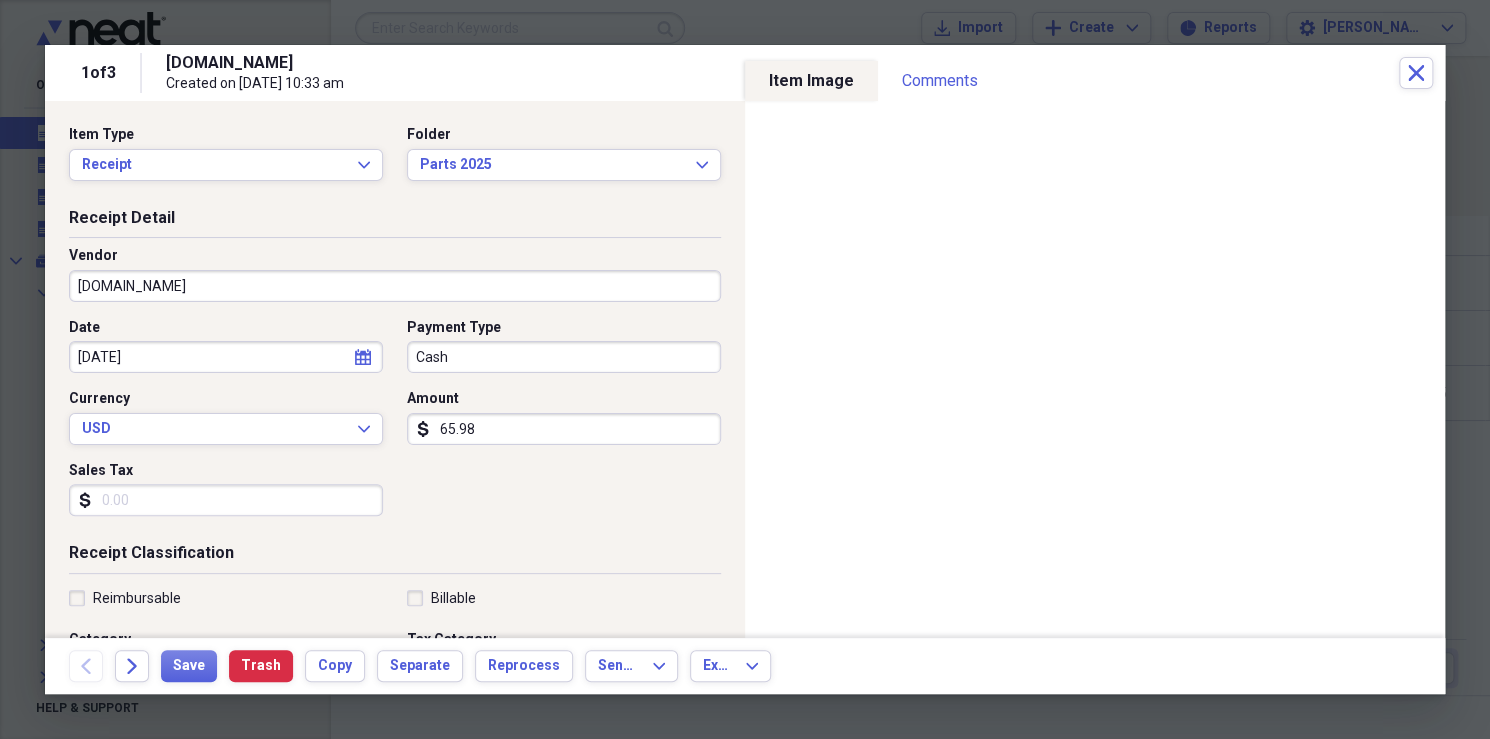 click on "65.98" at bounding box center [564, 429] 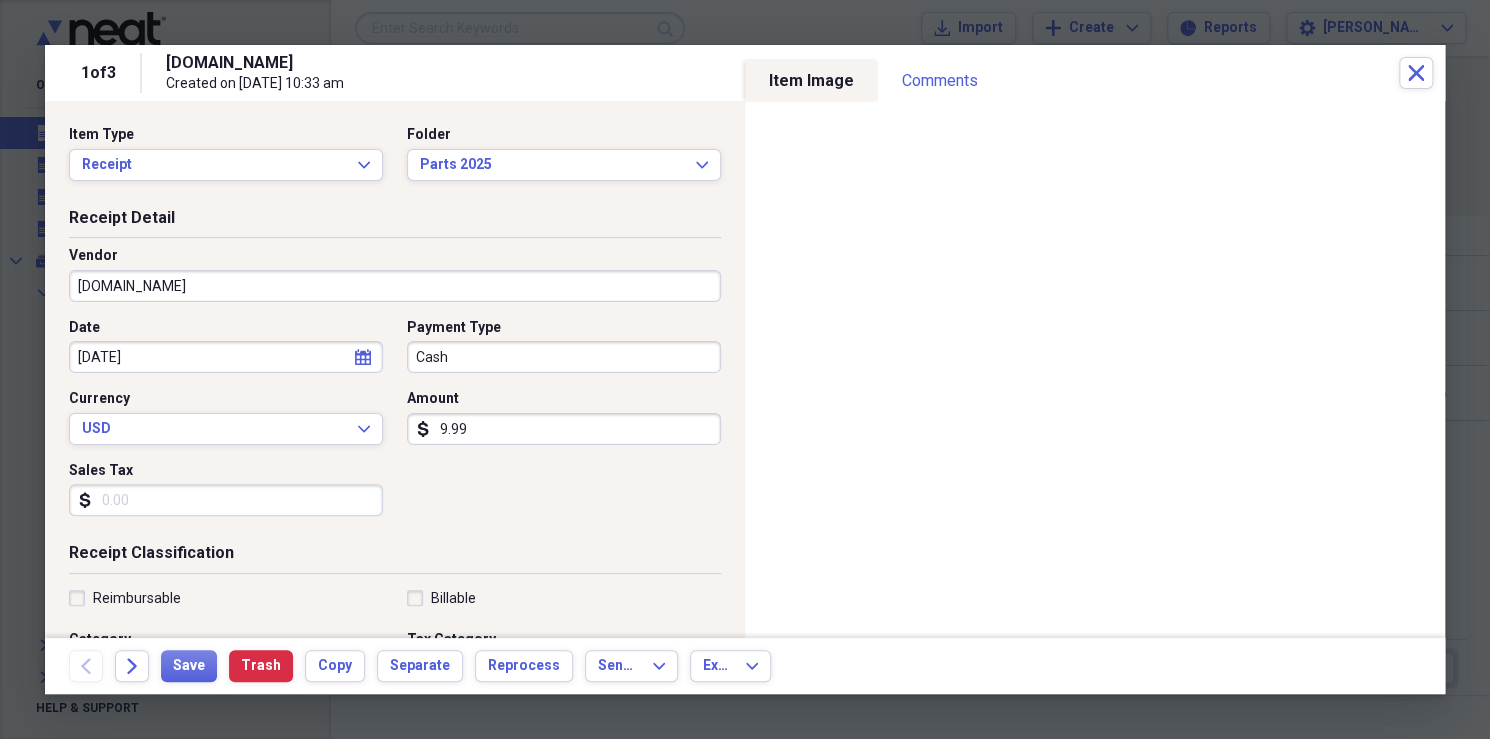 type on "99.94" 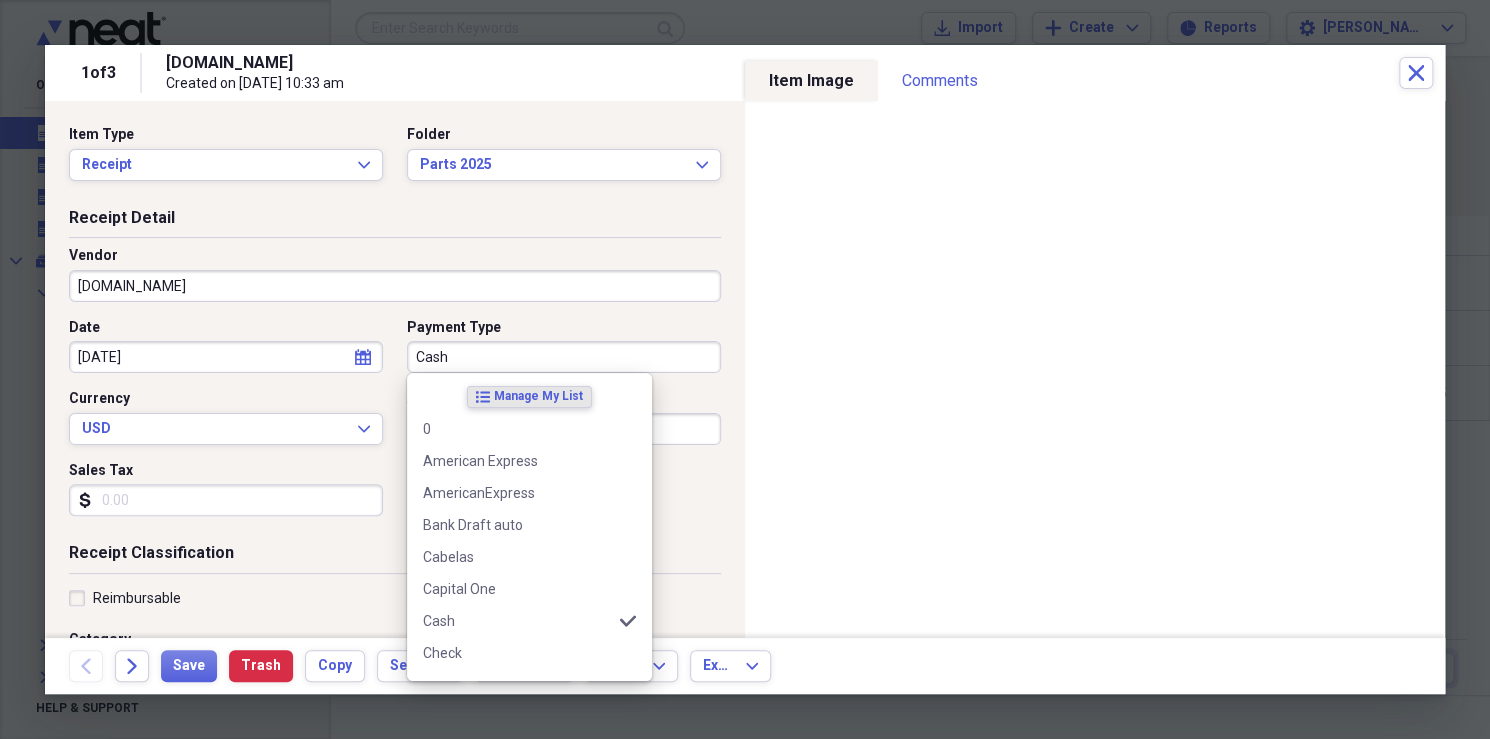 click on "Cash" at bounding box center [564, 357] 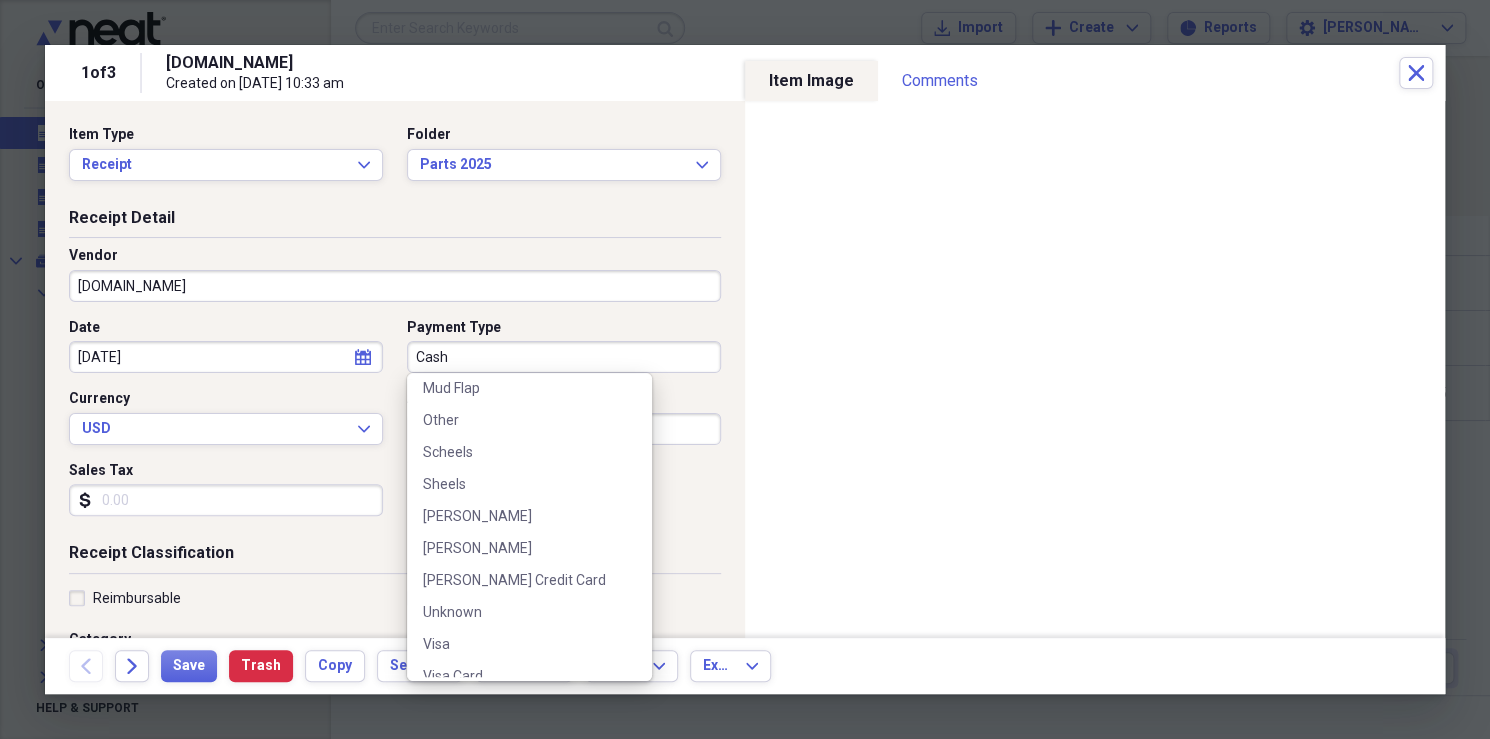 scroll, scrollTop: 925, scrollLeft: 0, axis: vertical 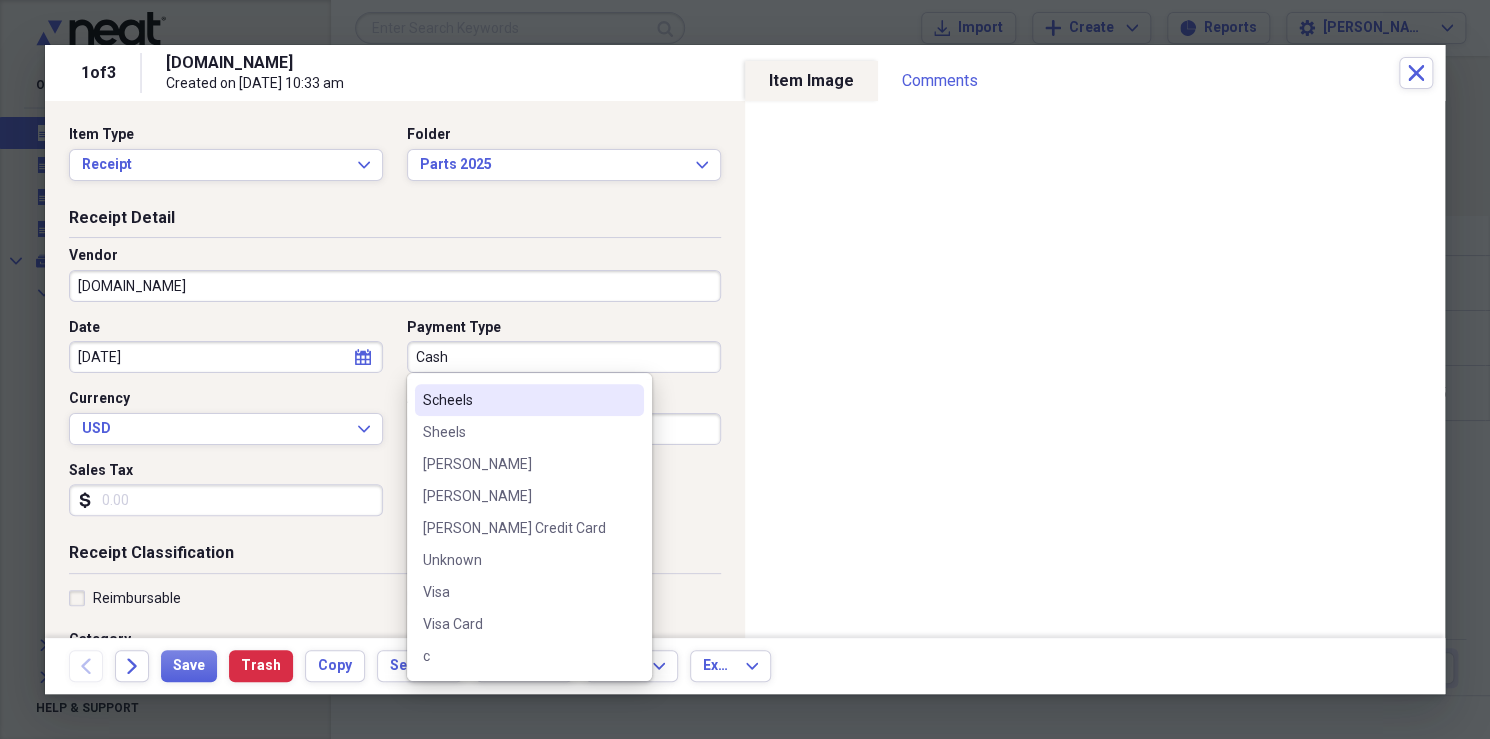 click on "Scheels" at bounding box center (517, 400) 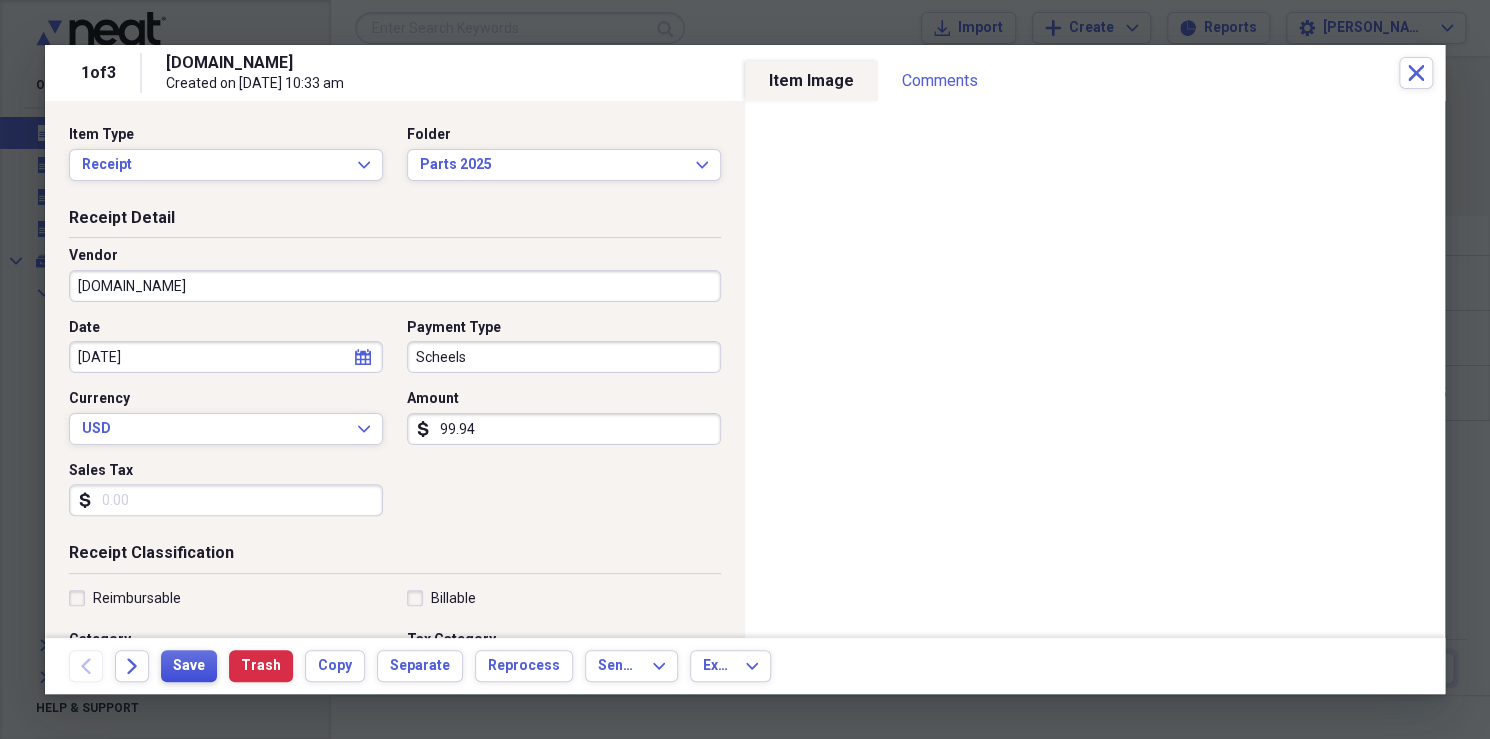 click on "Save" at bounding box center (189, 666) 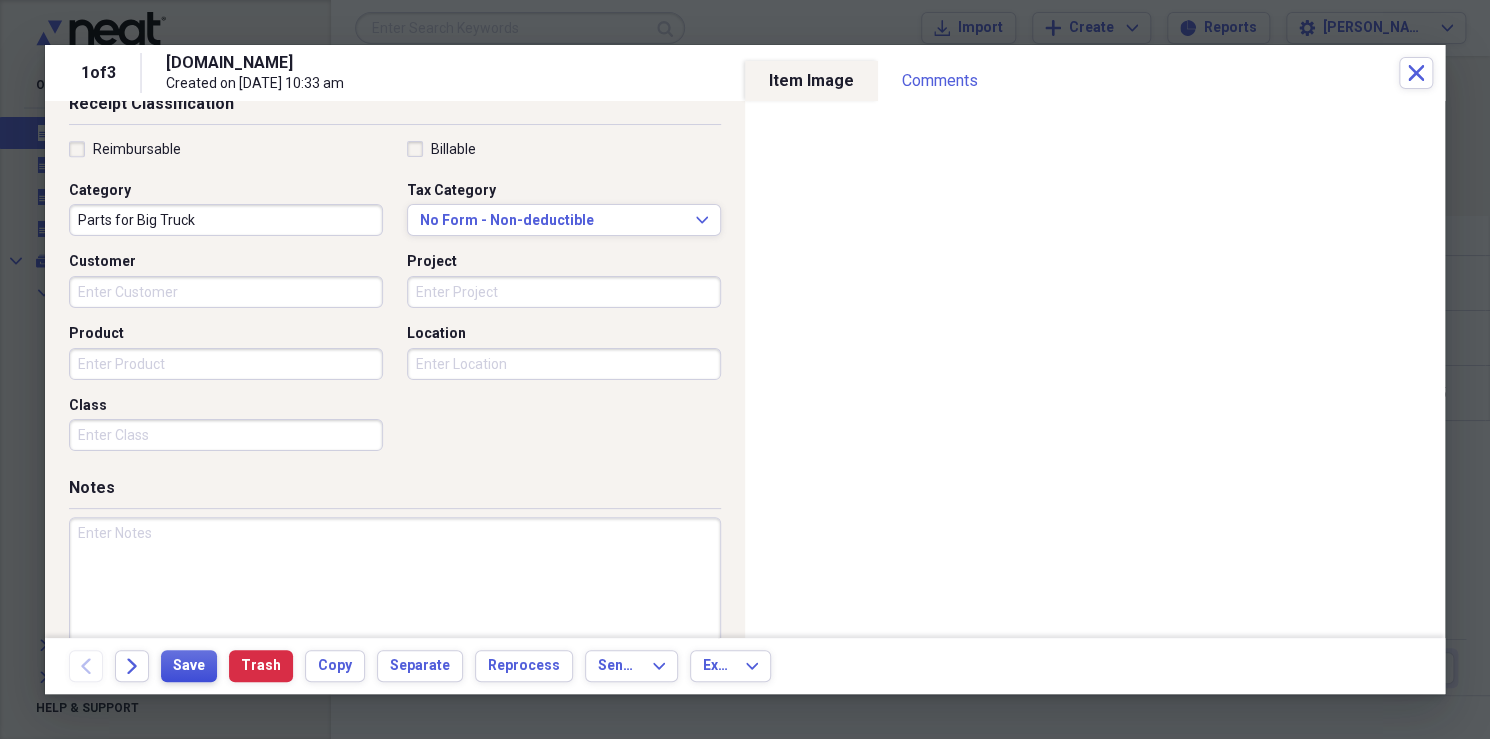 scroll, scrollTop: 461, scrollLeft: 0, axis: vertical 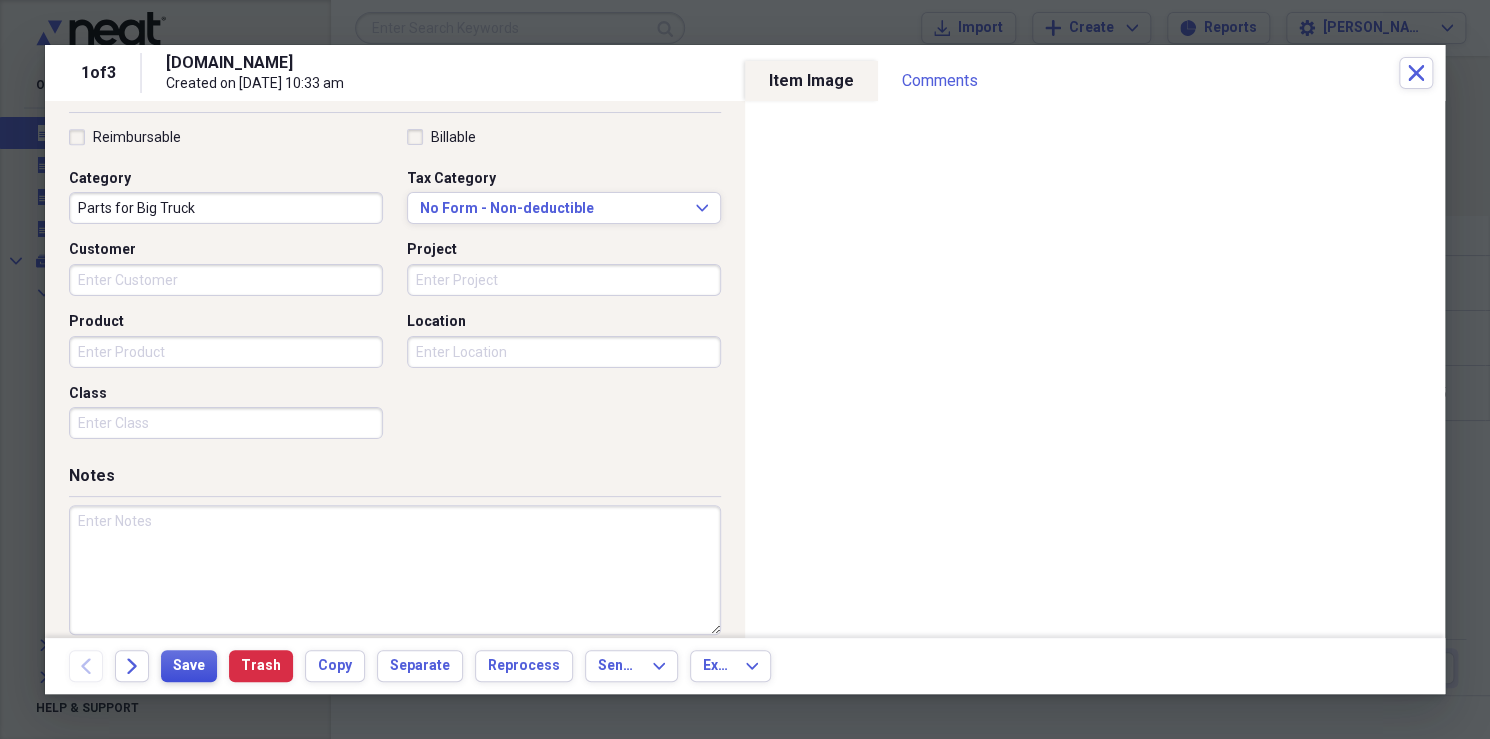 click on "Save" at bounding box center (189, 666) 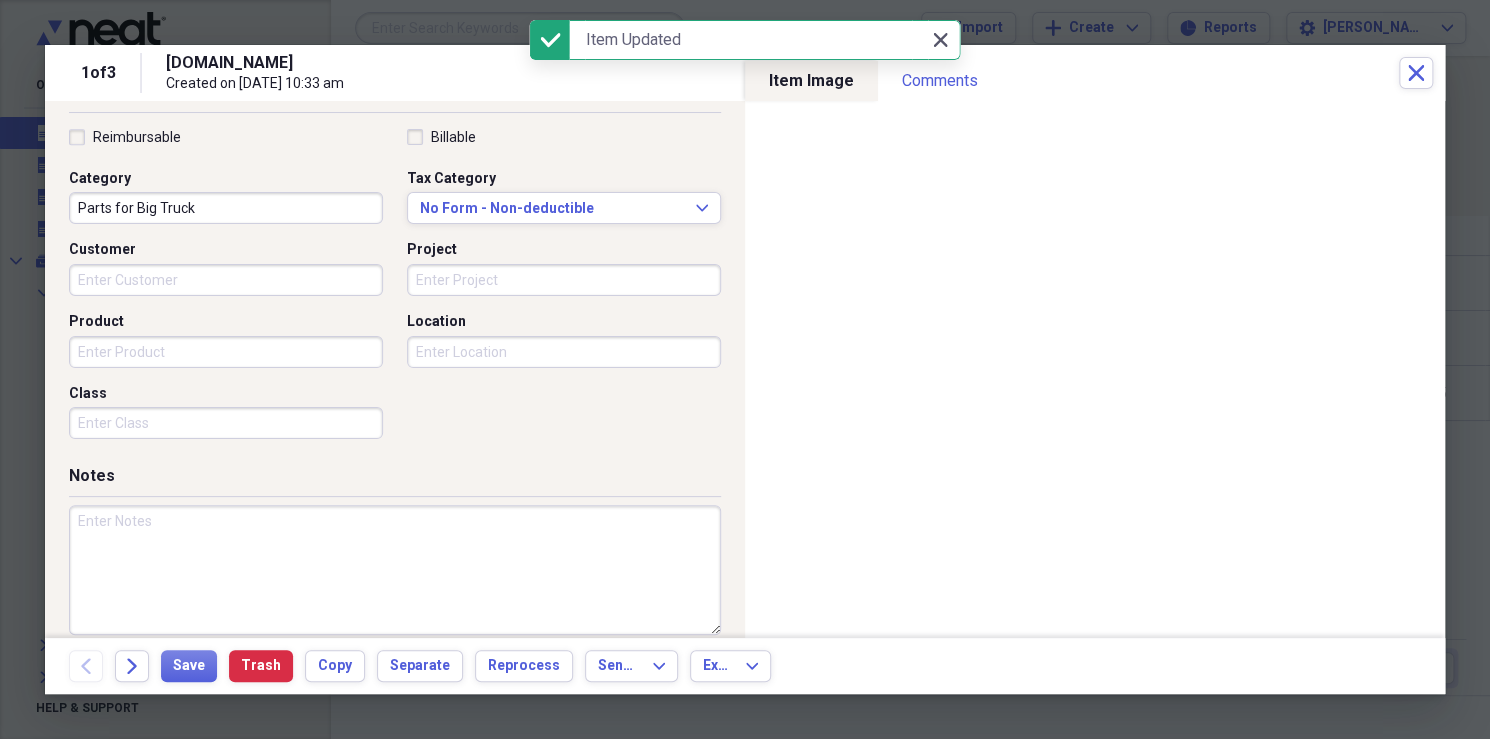 click on "Close" 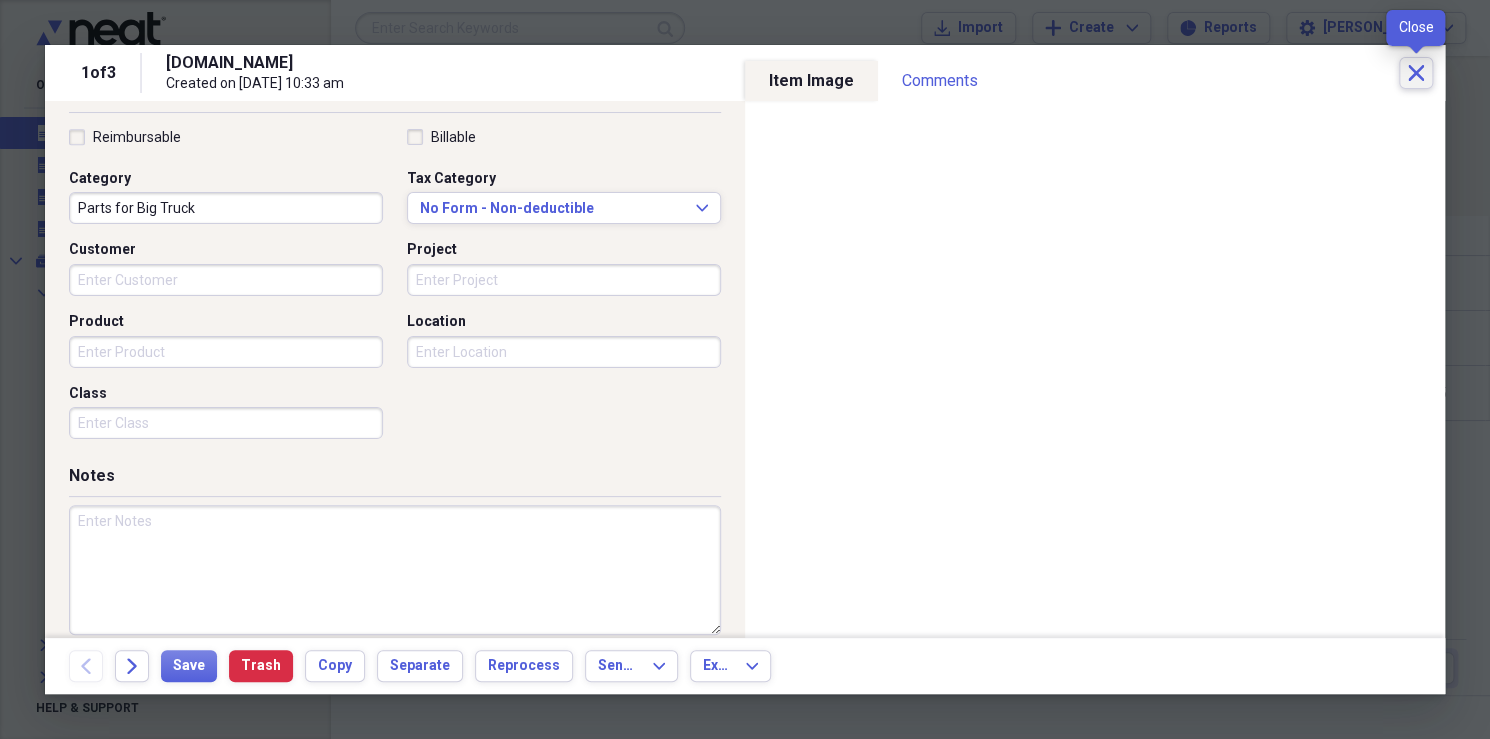 click on "Close" at bounding box center (1416, 73) 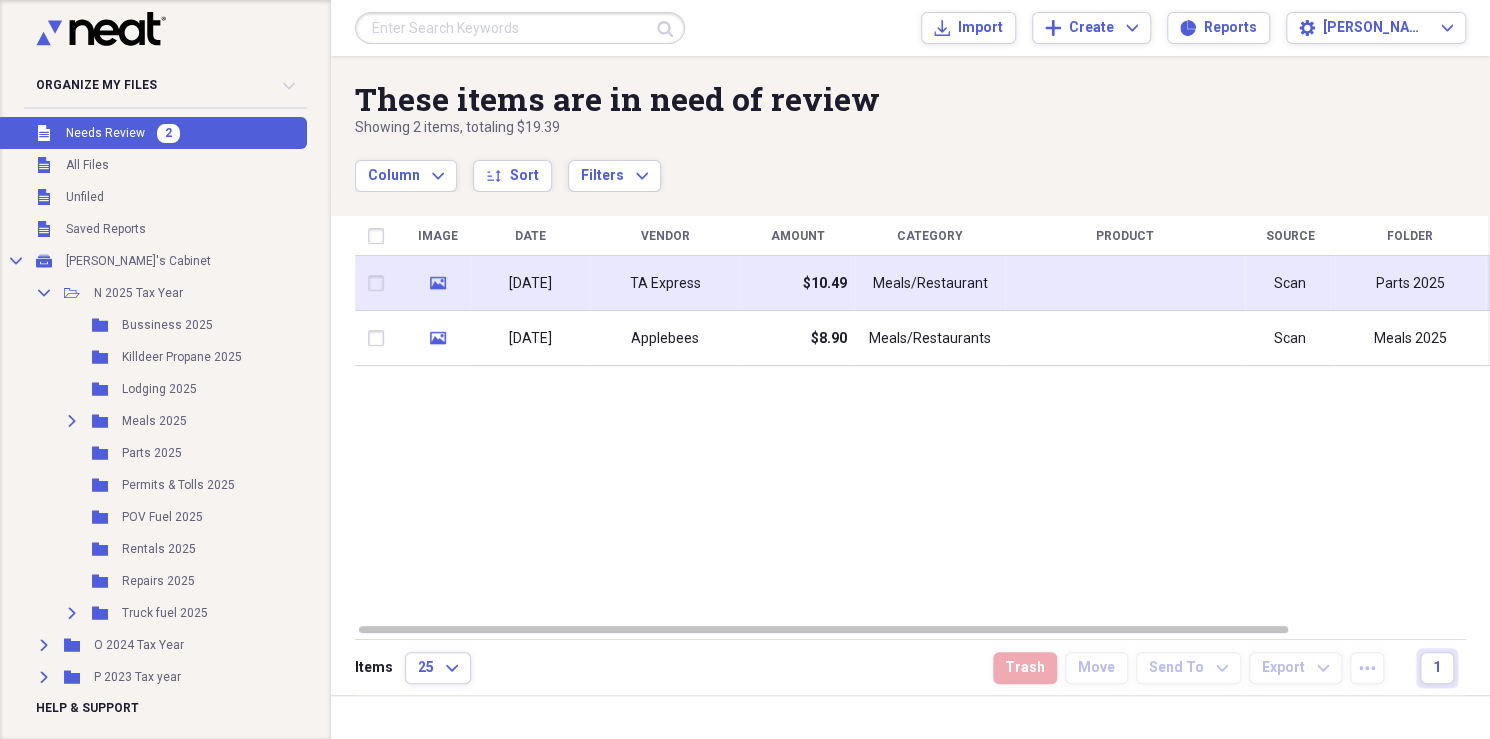 click on "Meals/Restaurant" at bounding box center [930, 283] 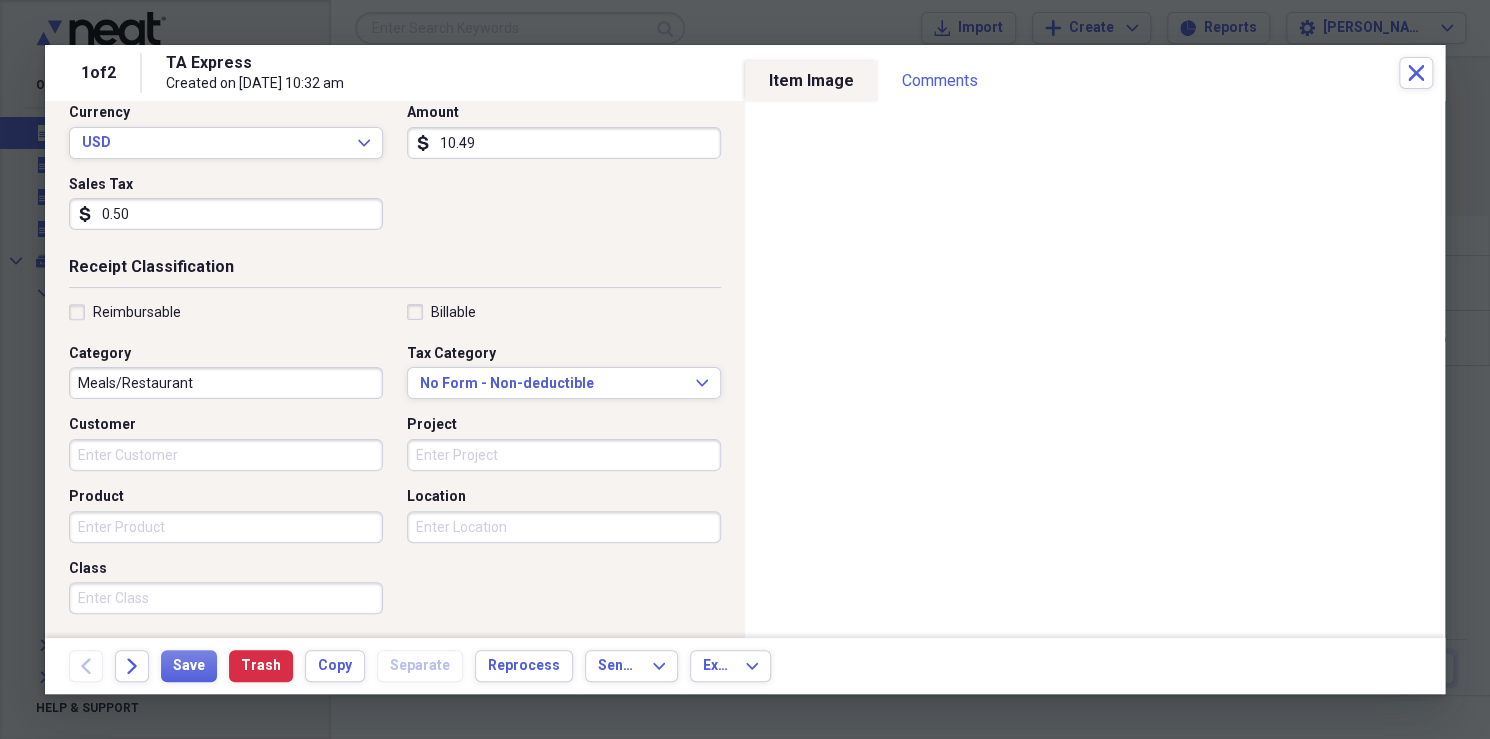 scroll, scrollTop: 288, scrollLeft: 0, axis: vertical 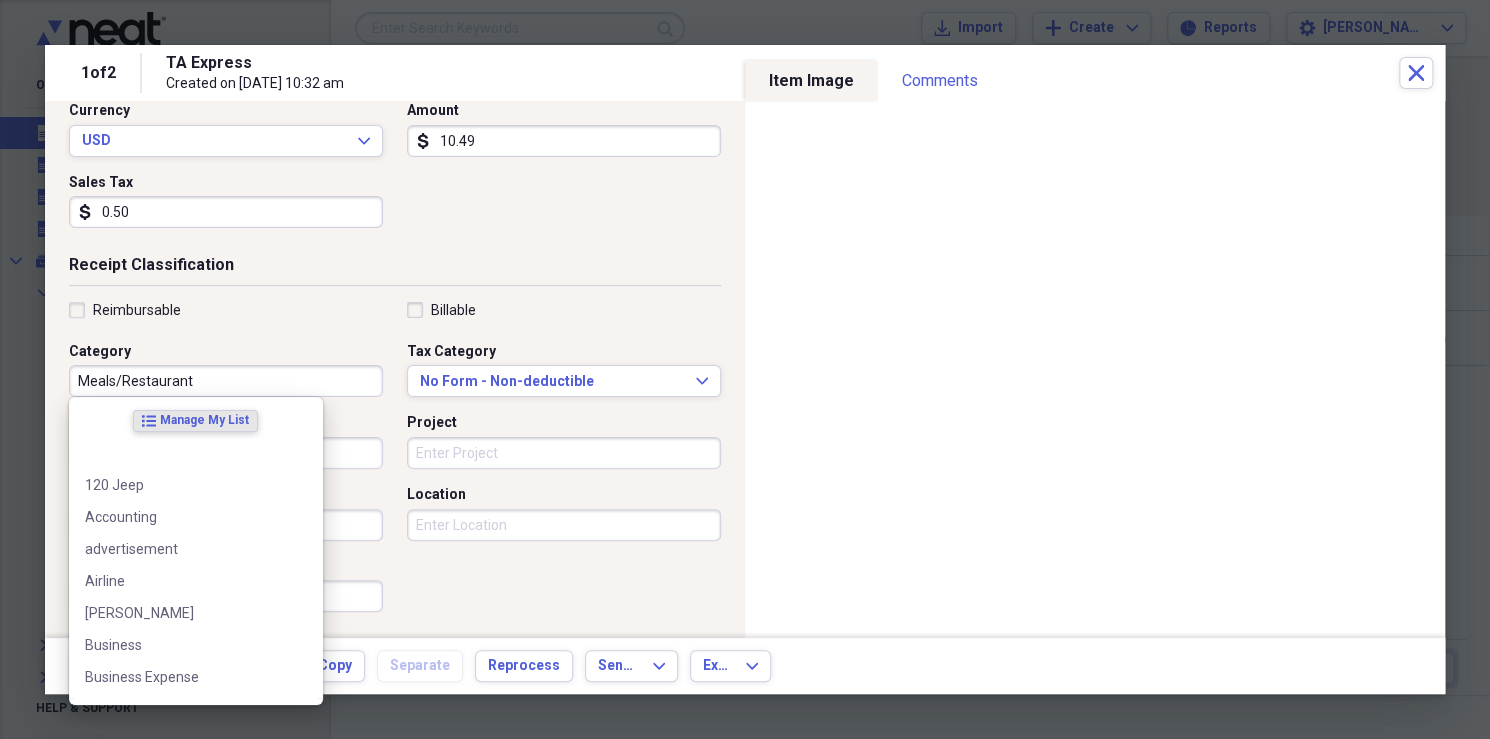 click on "Meals/Restaurant" at bounding box center (226, 381) 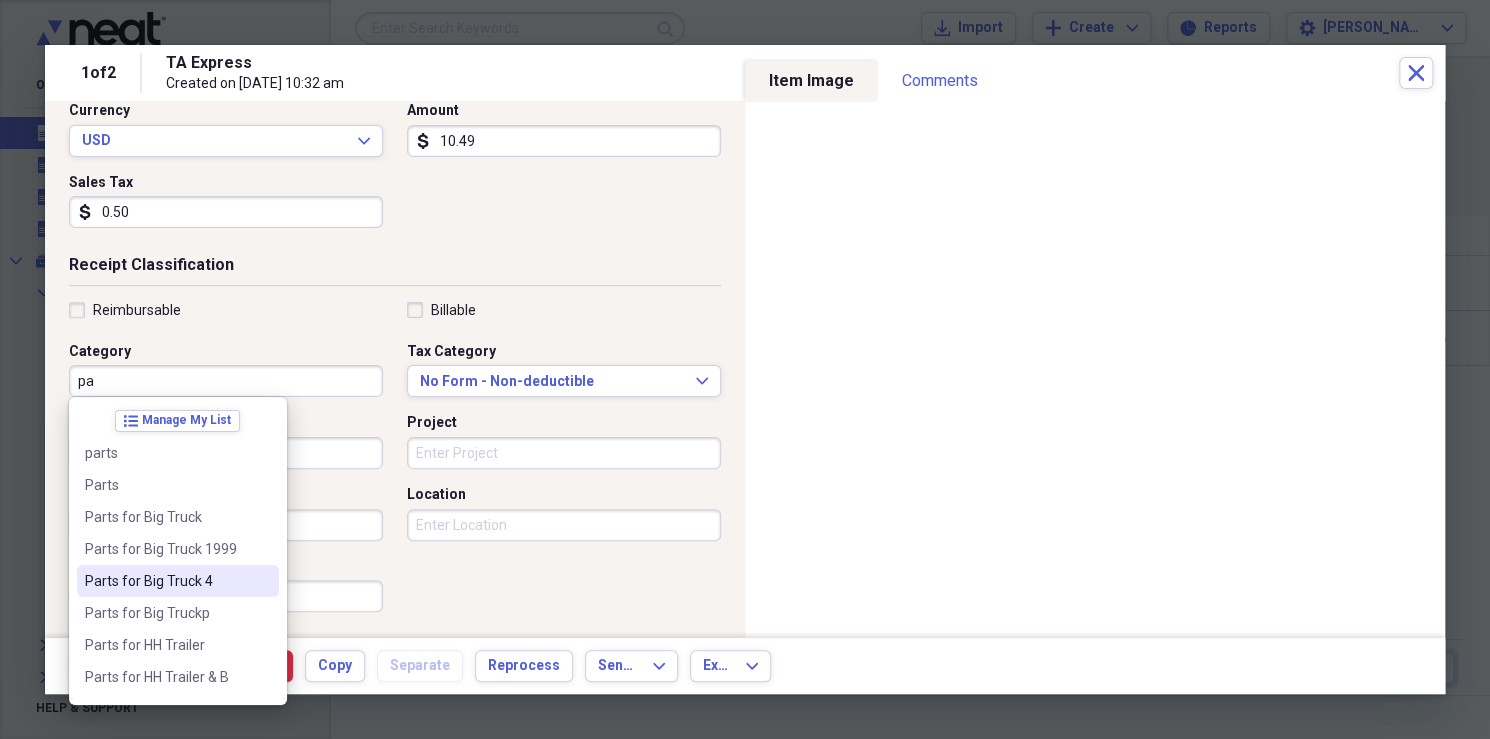 click on "Parts for Big Truck 4" at bounding box center [166, 581] 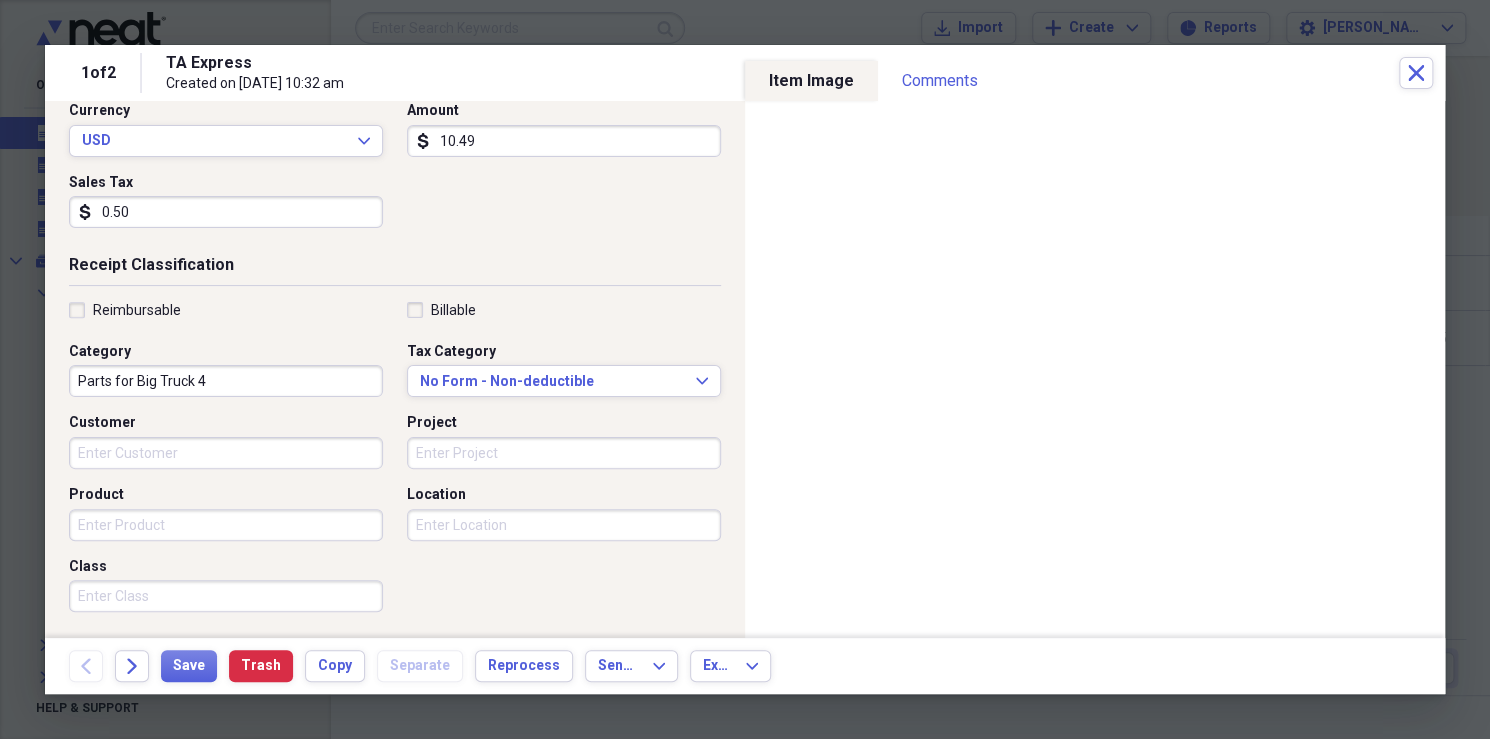 click on "Project" at bounding box center [564, 453] 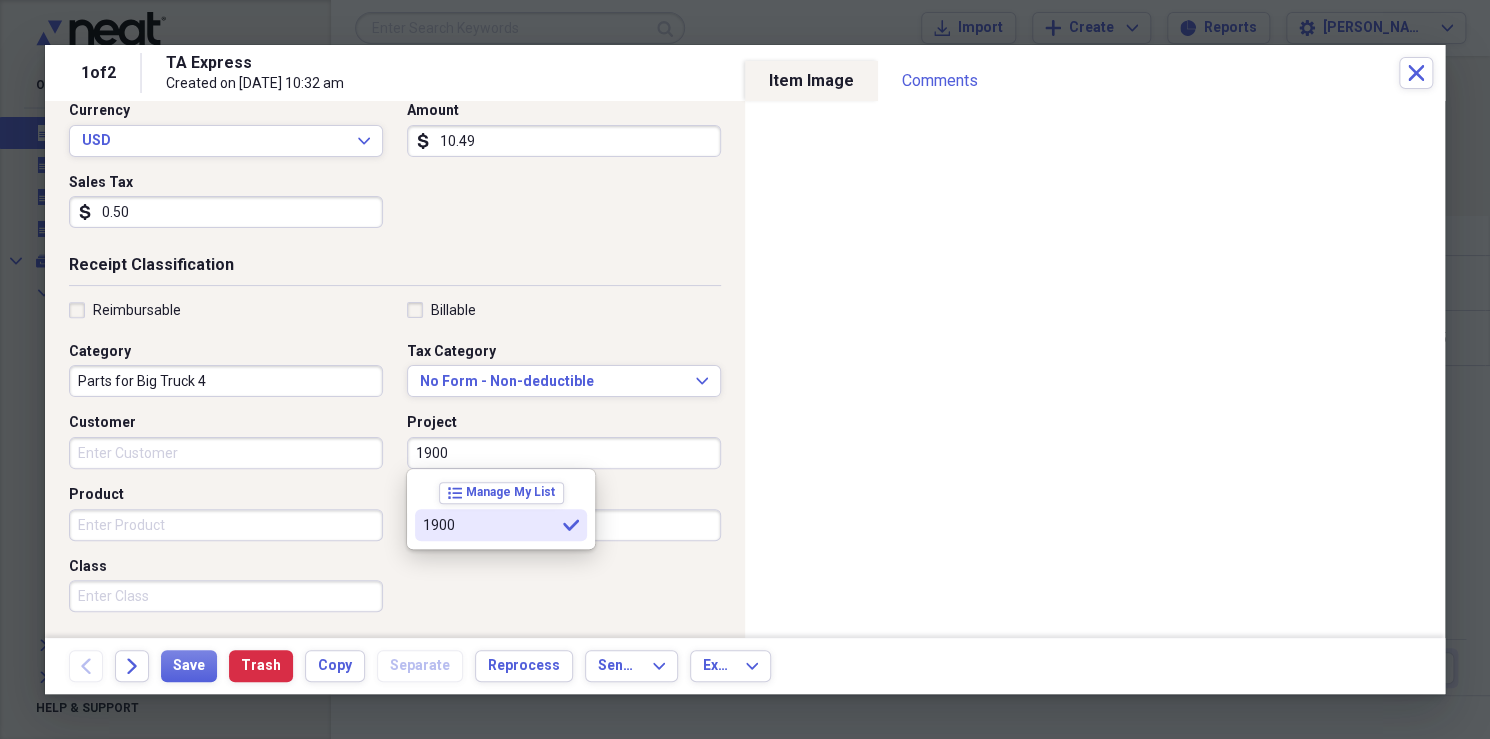 type on "1900" 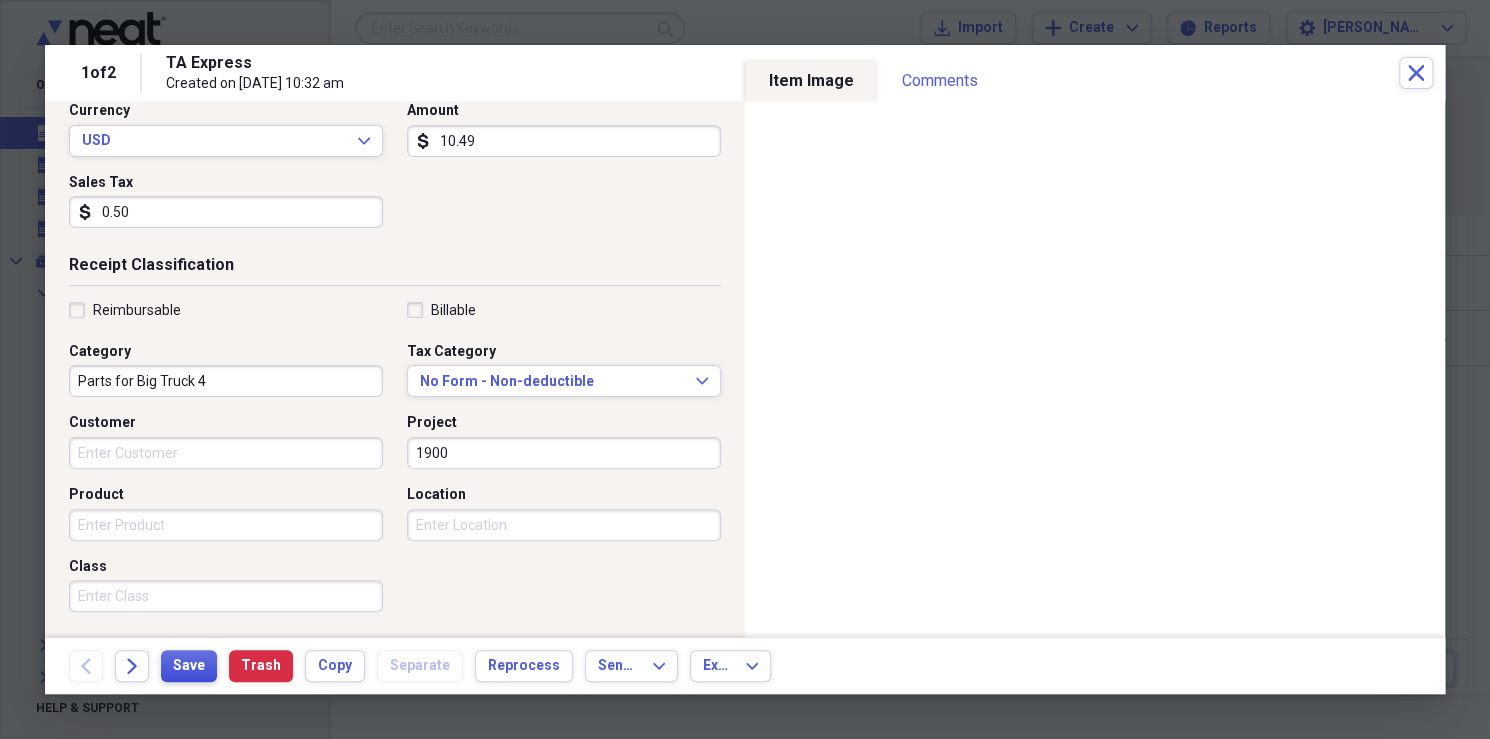 click on "Save" at bounding box center (189, 666) 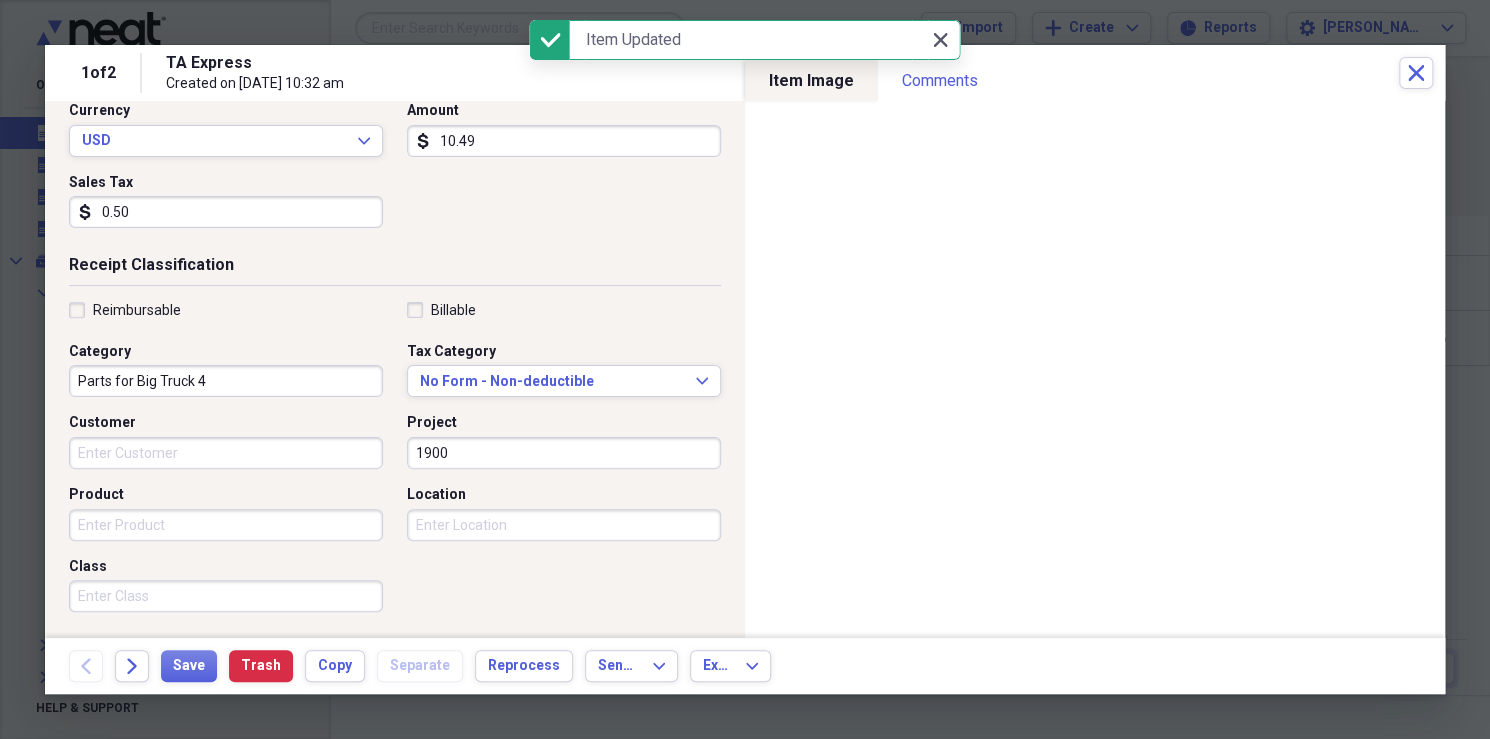 click on "Close Close" at bounding box center (940, 40) 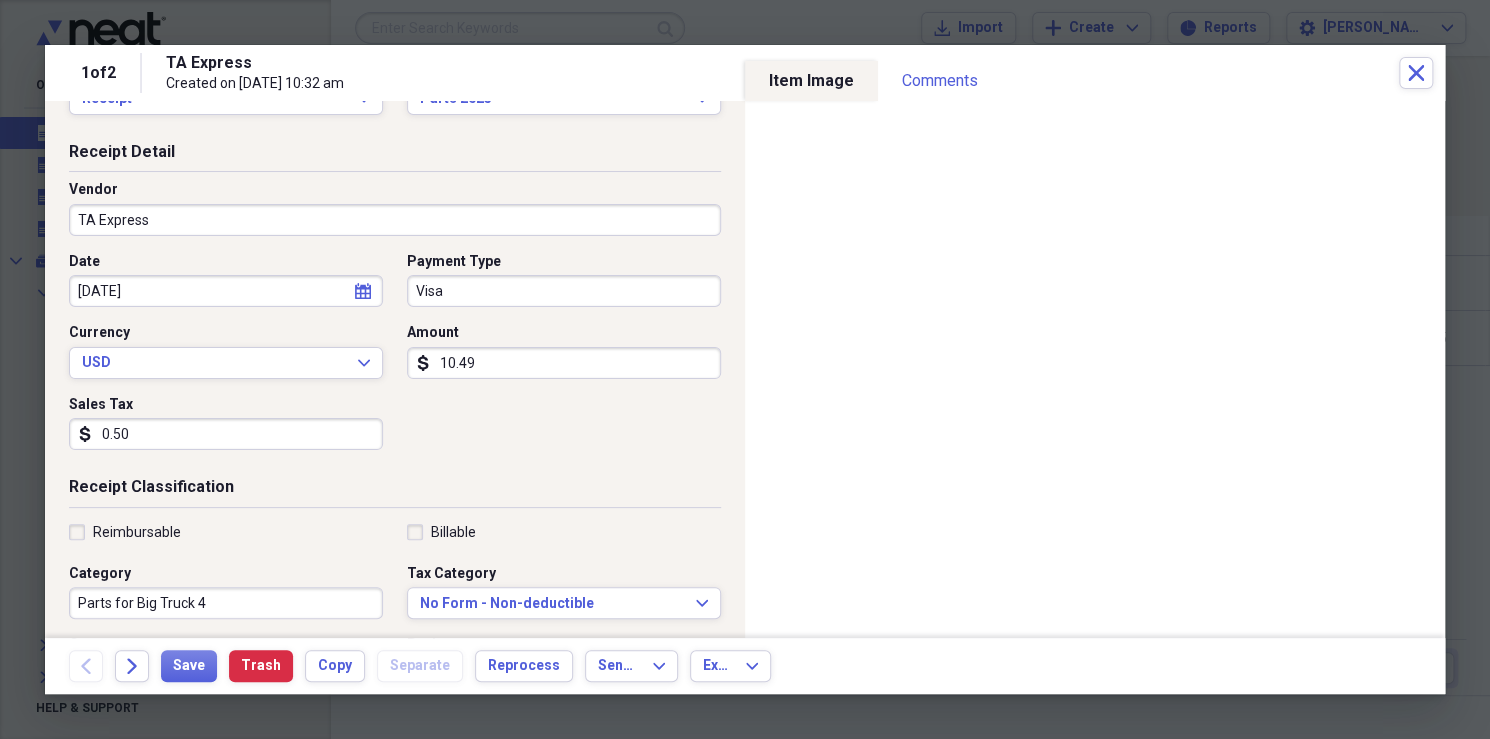 scroll, scrollTop: 65, scrollLeft: 0, axis: vertical 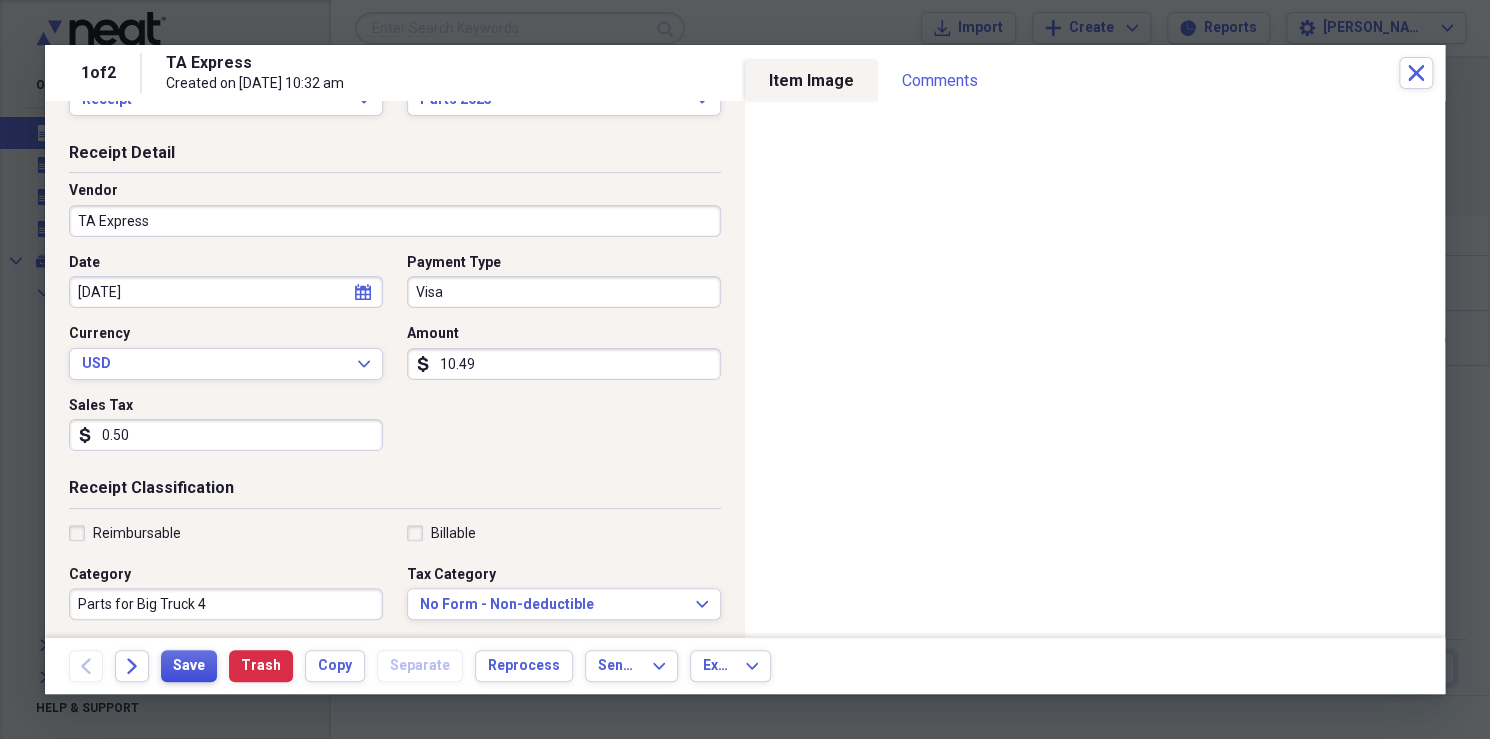 click on "Save" at bounding box center [189, 666] 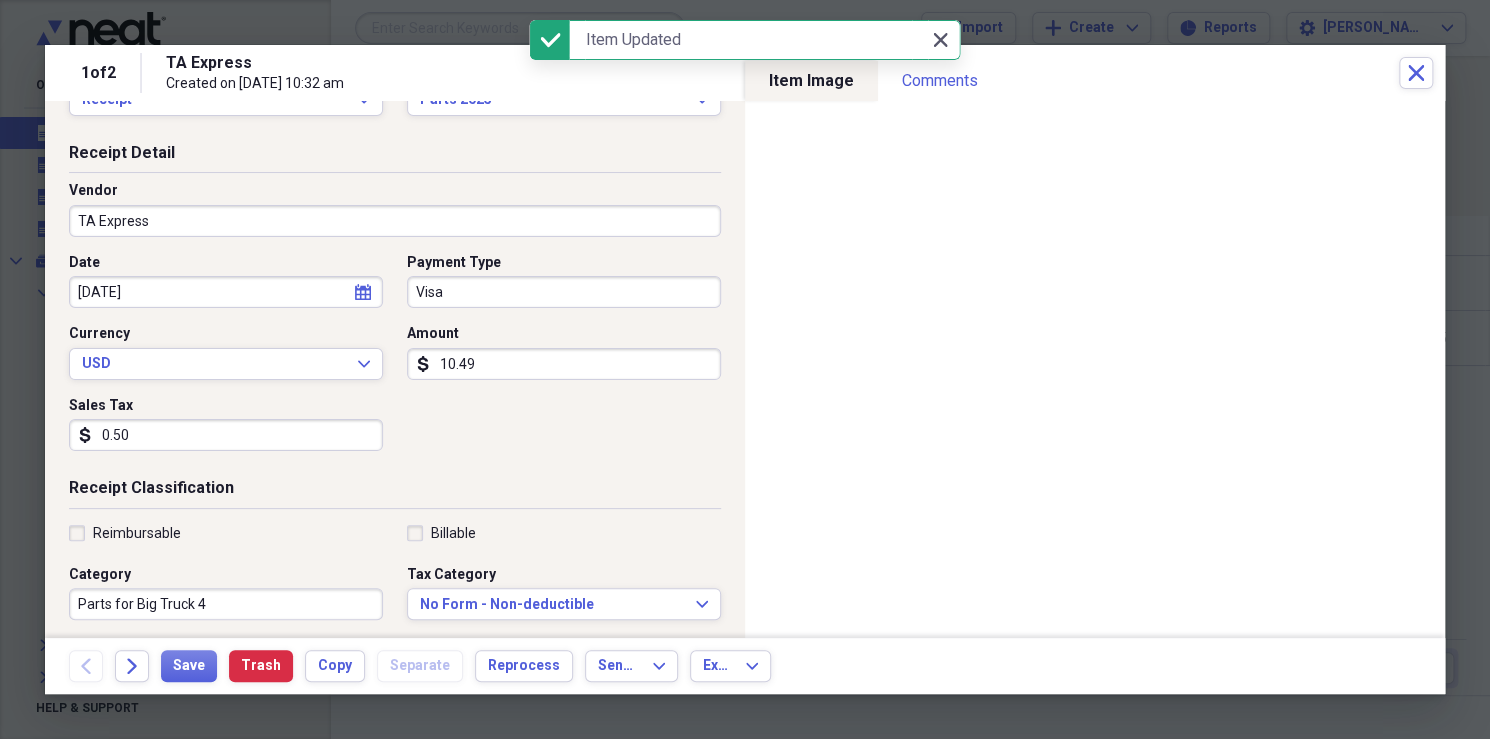 click on "Close" 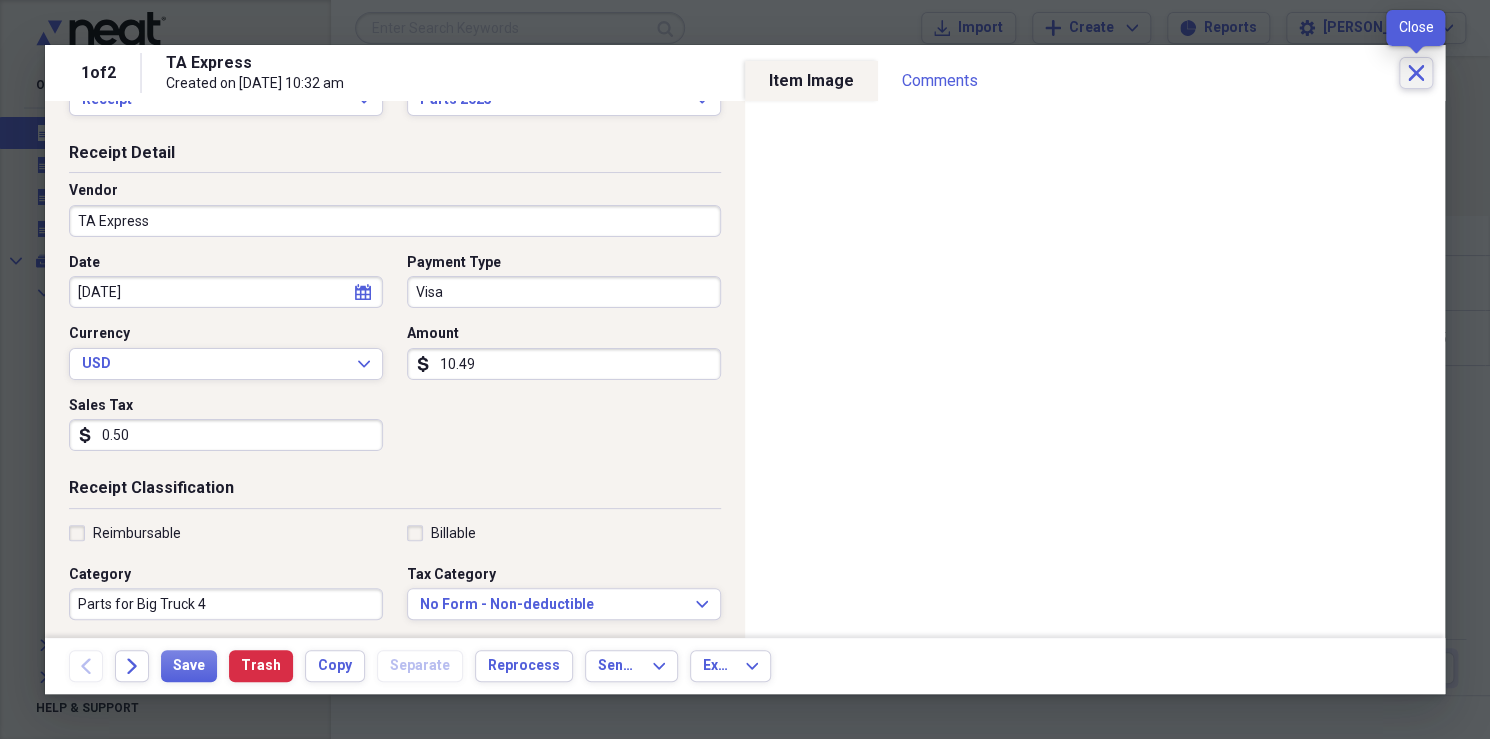 click on "Close" at bounding box center [1416, 73] 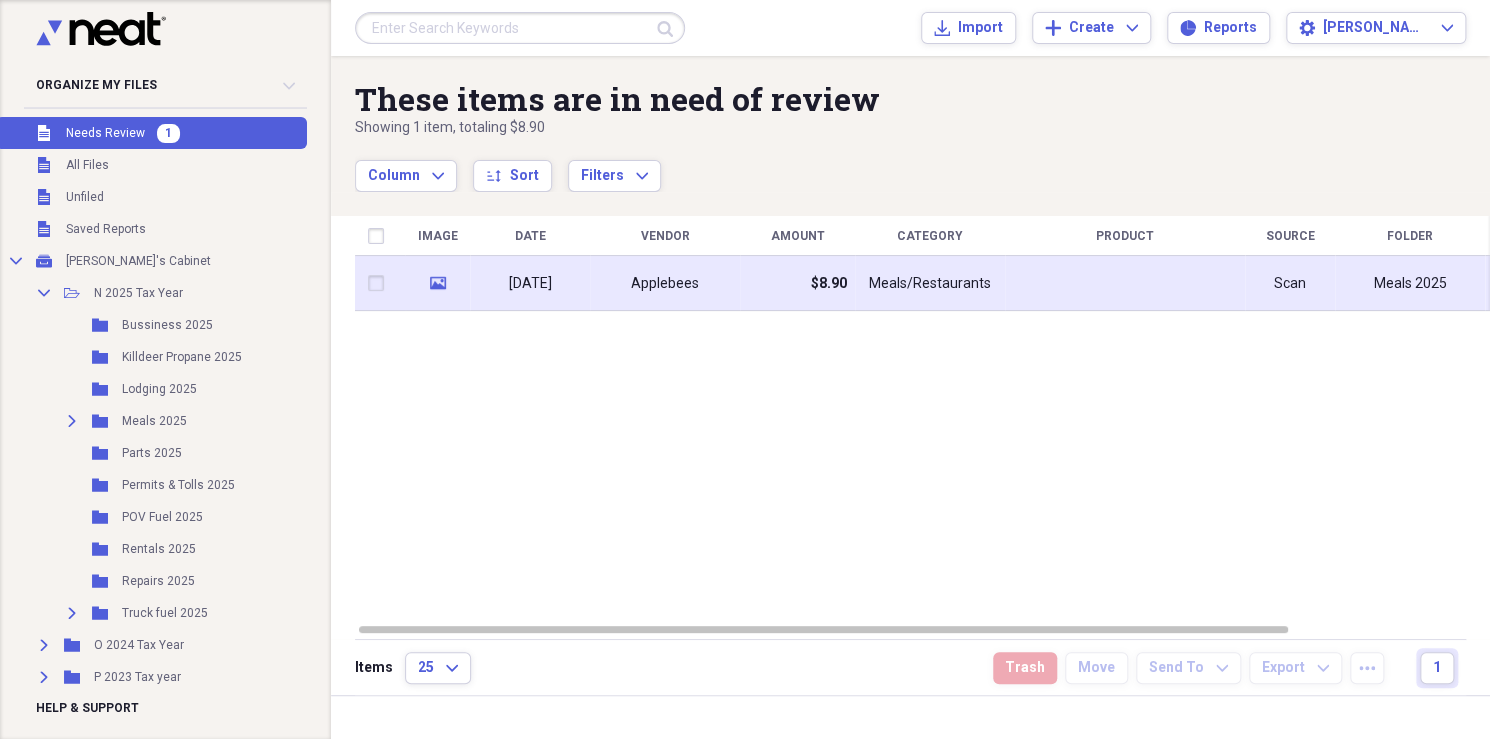click on "Meals/Restaurants" at bounding box center (930, 284) 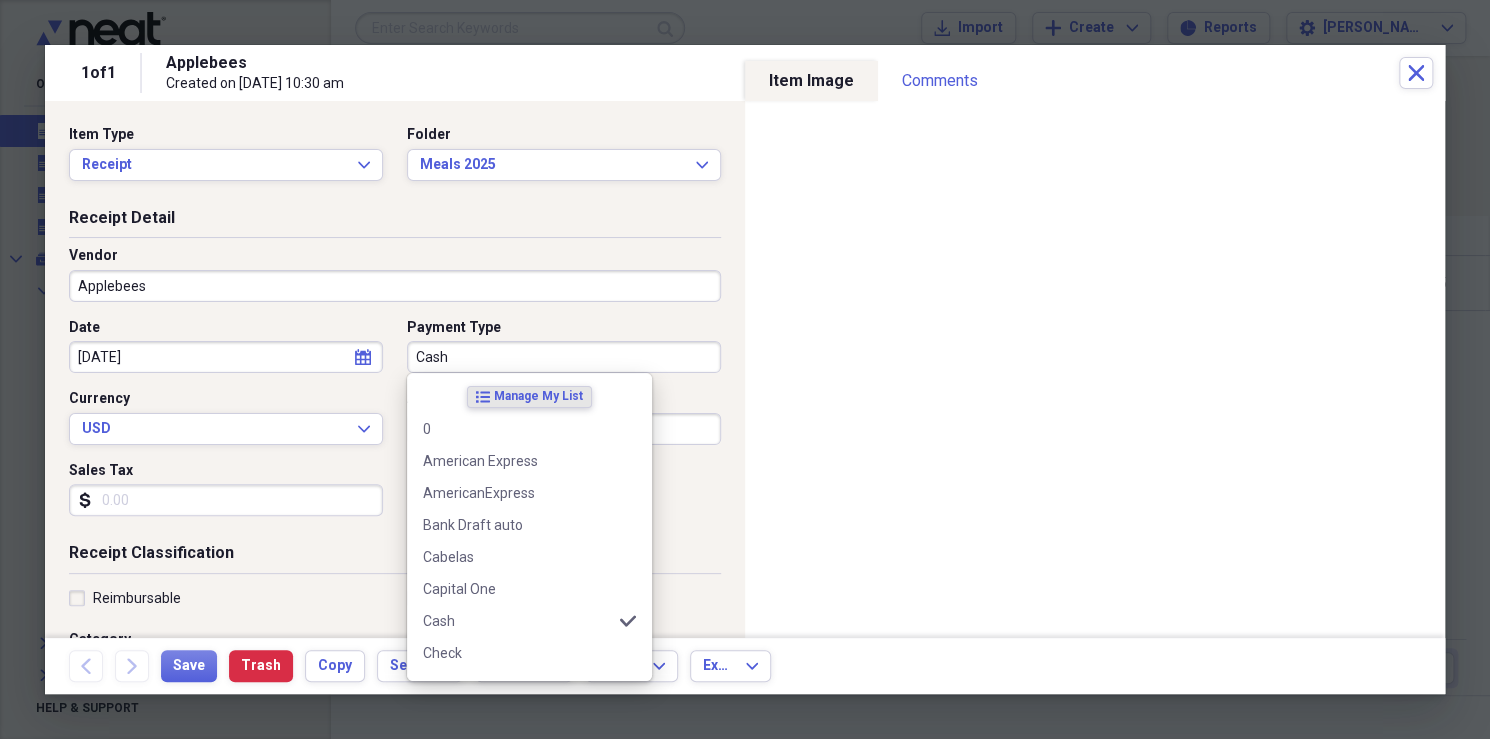 click on "Cash" at bounding box center (564, 357) 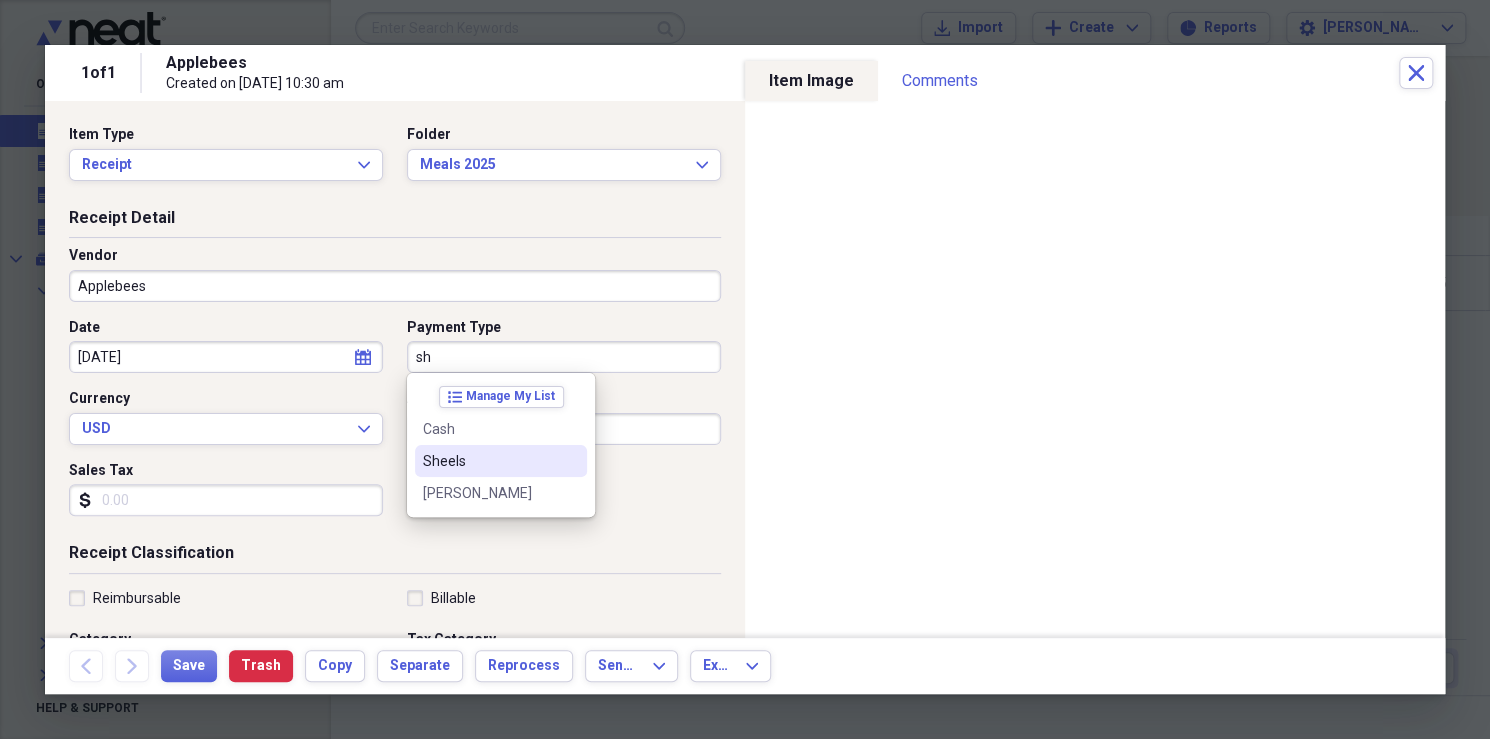 click on "Sheels" at bounding box center [489, 461] 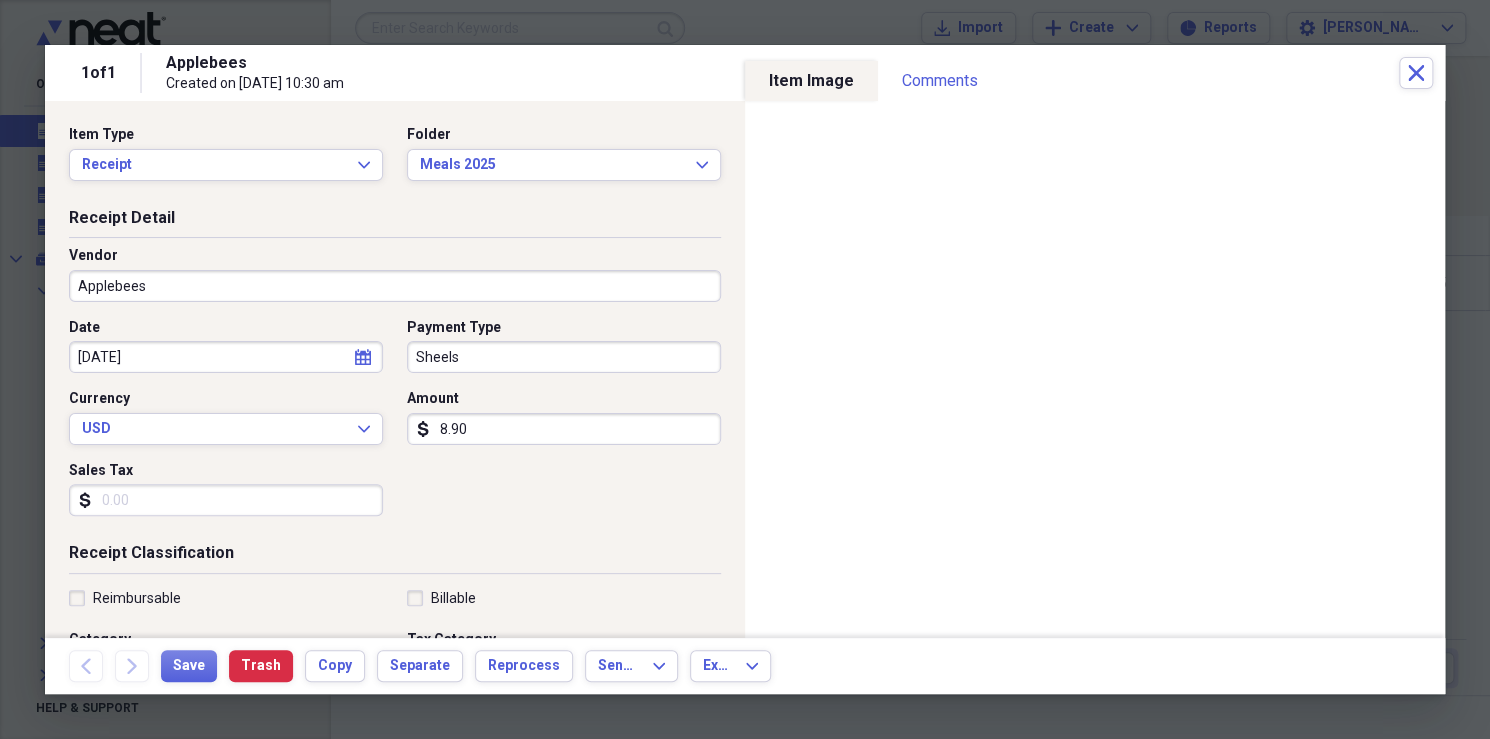 drag, startPoint x: 478, startPoint y: 427, endPoint x: 465, endPoint y: 426, distance: 13.038404 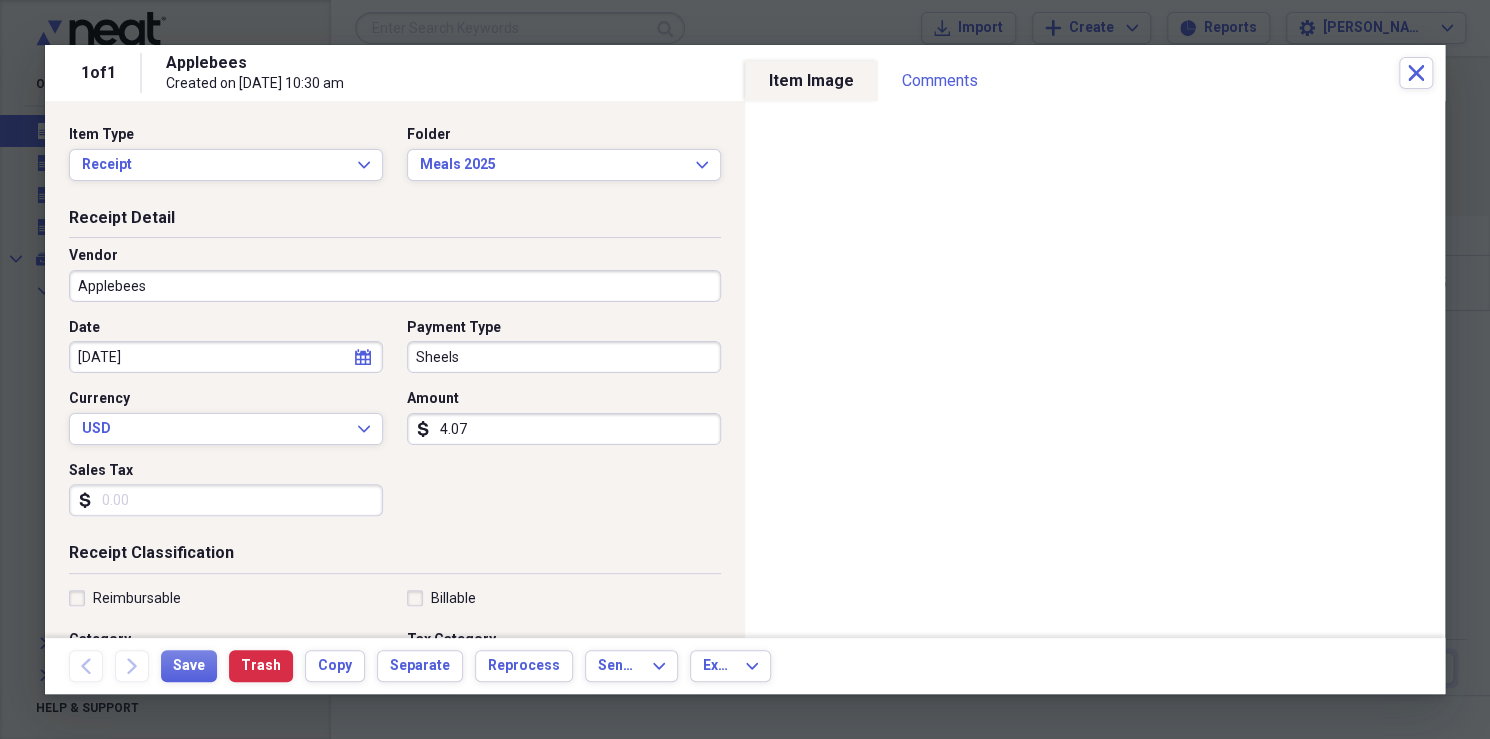 type on "40.74" 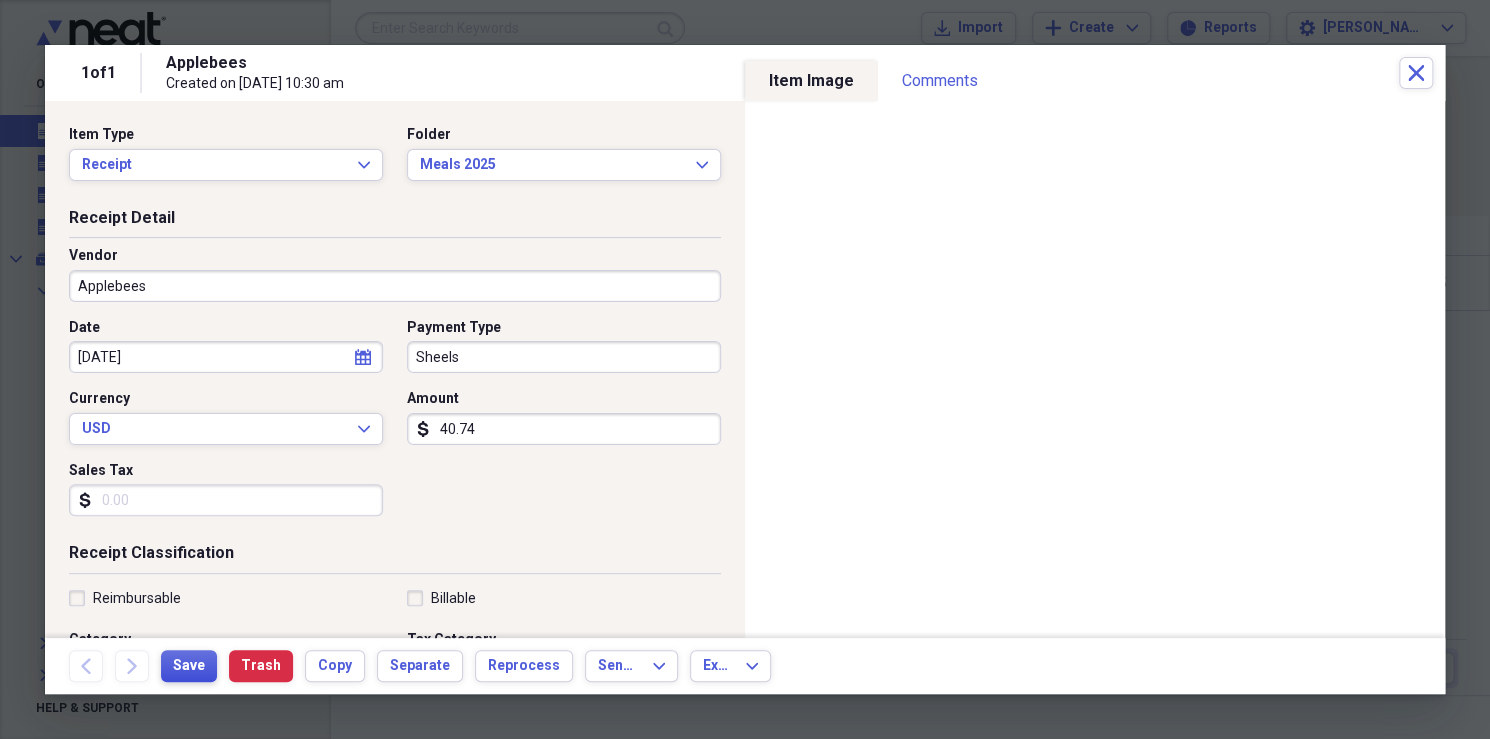 click on "Save" at bounding box center (189, 666) 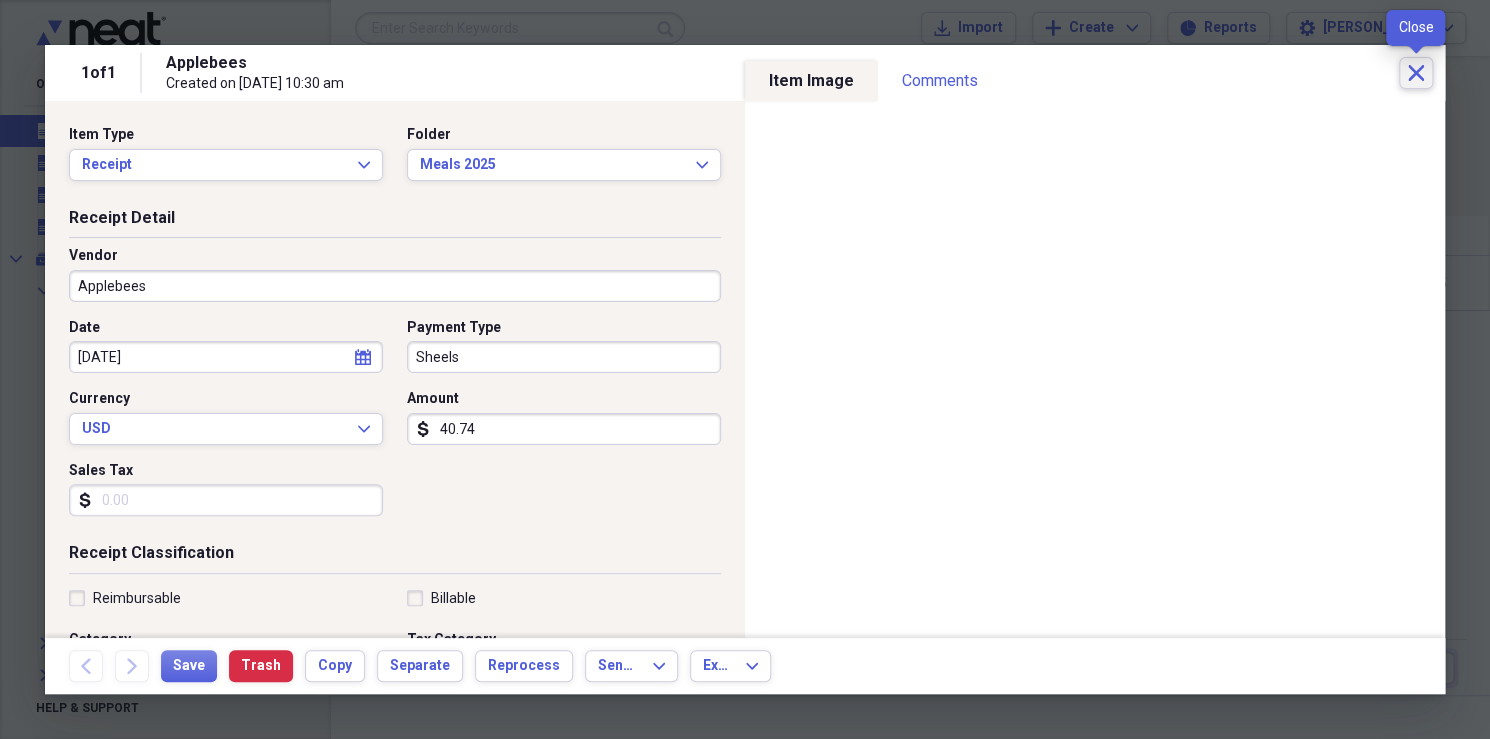 click on "Close" 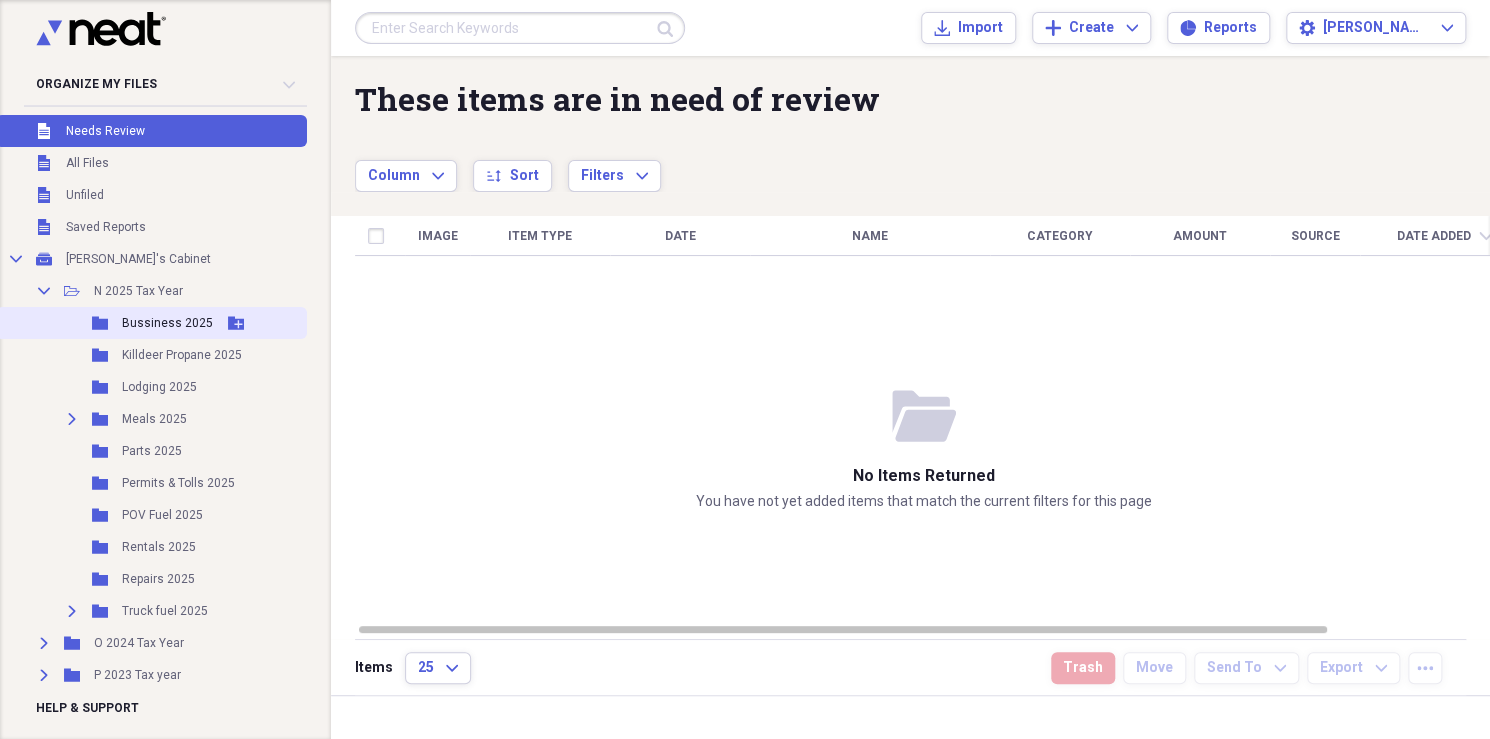 click on "Folder Bussiness 2025 Add Folder" at bounding box center [151, 323] 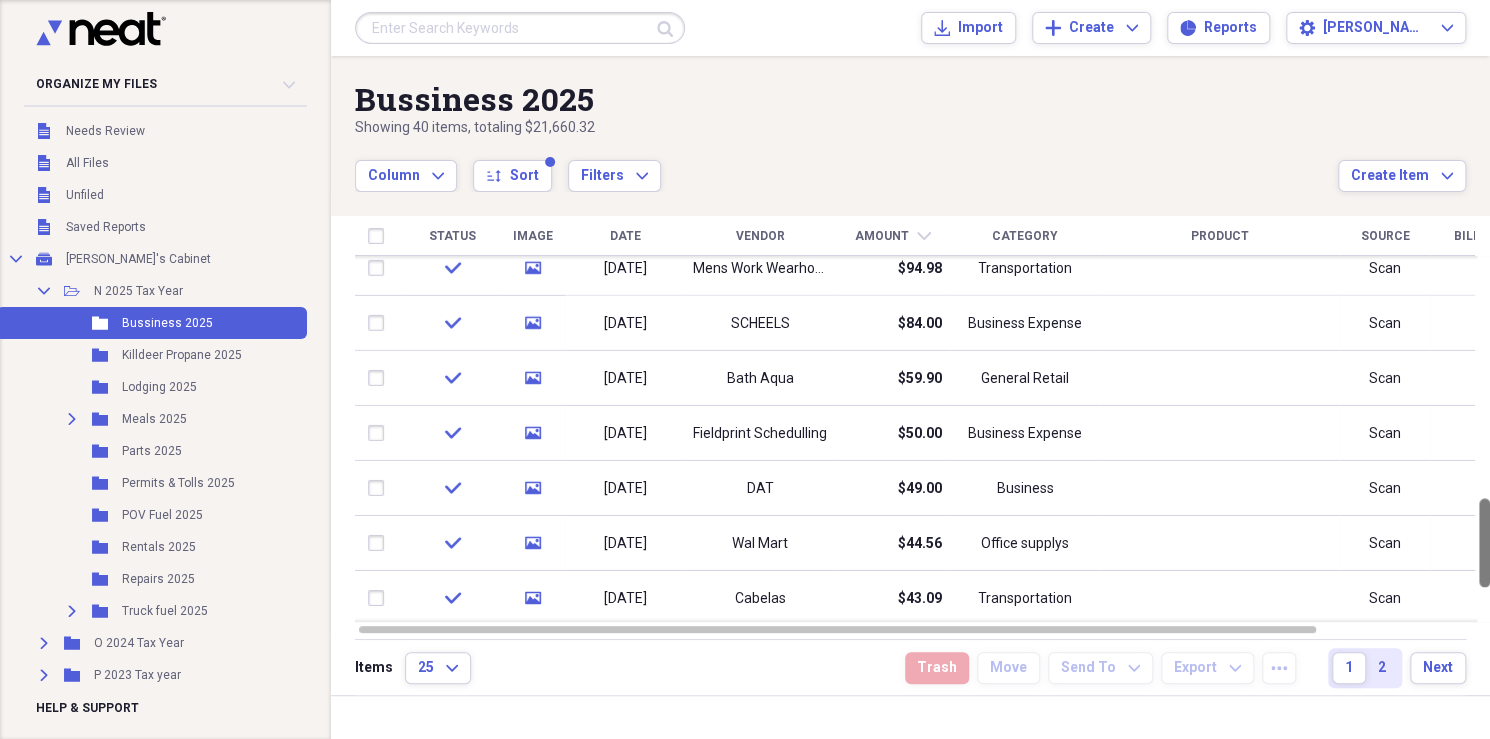 click at bounding box center (1484, 439) 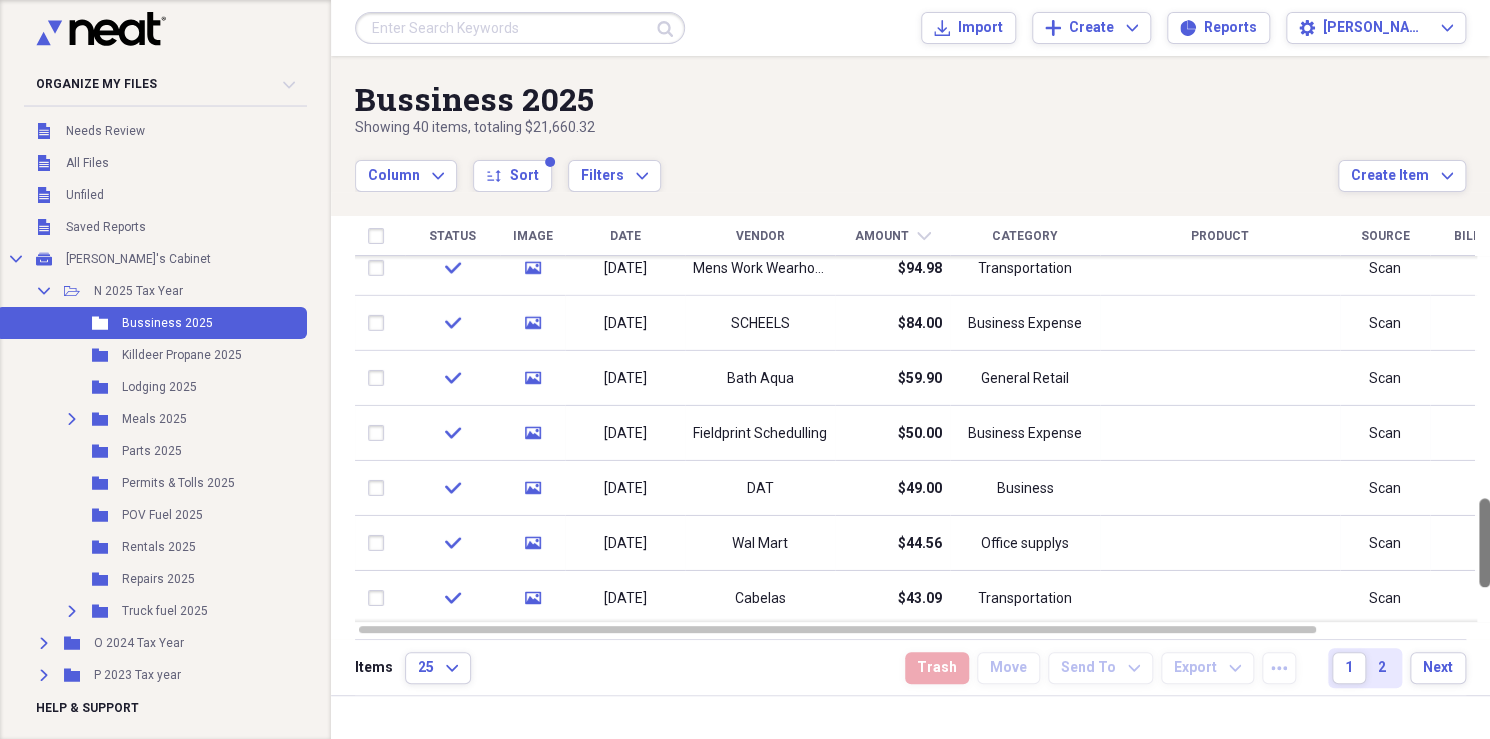 click at bounding box center [1484, 542] 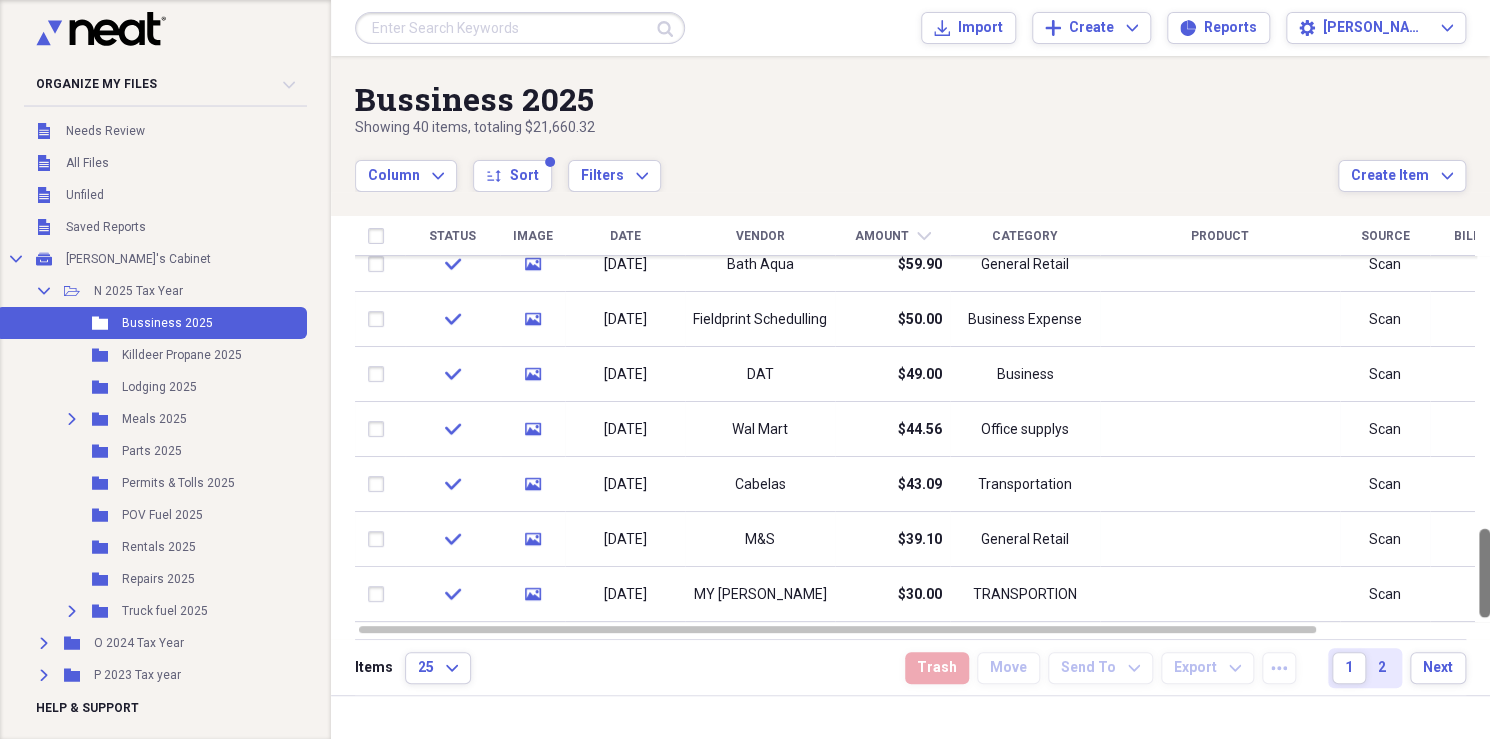 drag, startPoint x: 1482, startPoint y: 543, endPoint x: 1478, endPoint y: 465, distance: 78.10249 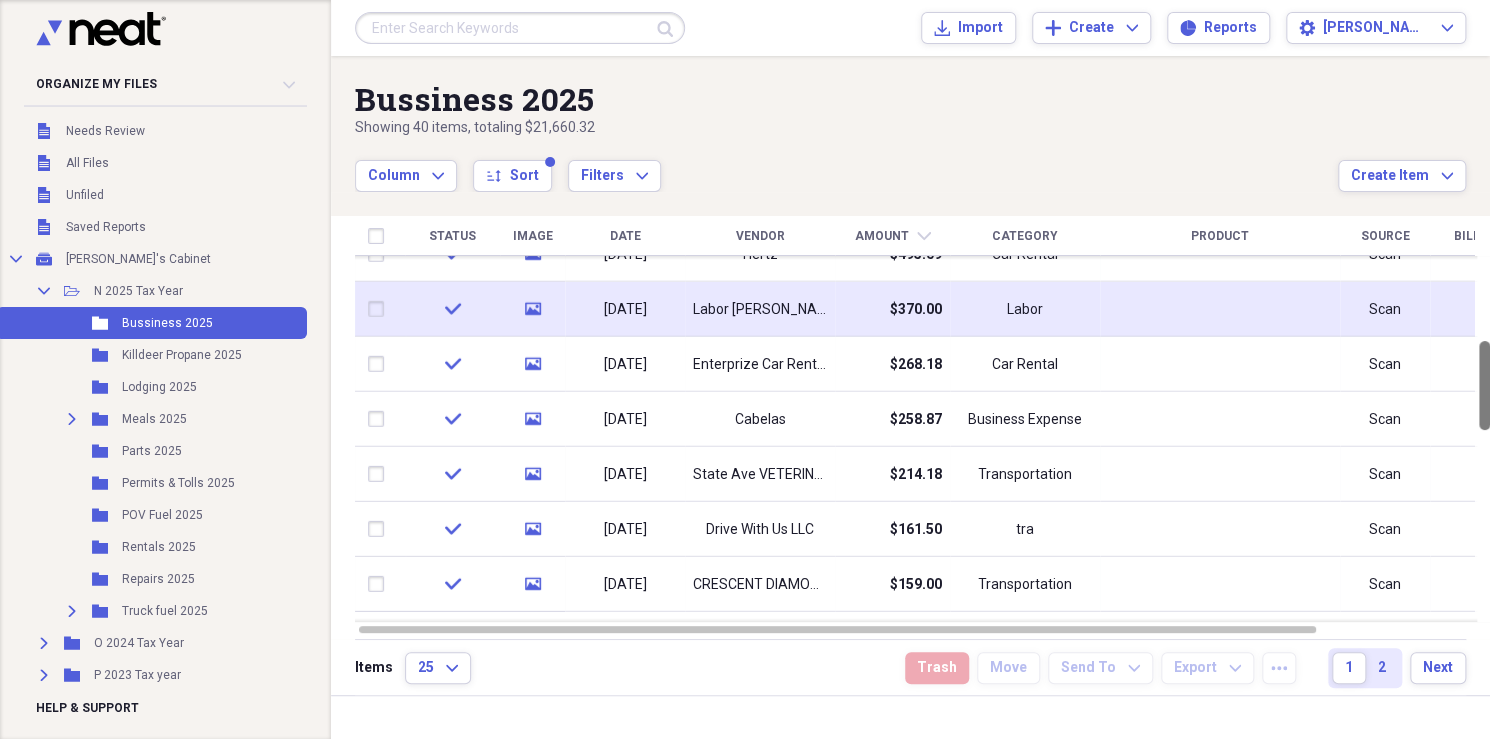 drag, startPoint x: 1486, startPoint y: 540, endPoint x: 1466, endPoint y: 336, distance: 204.97804 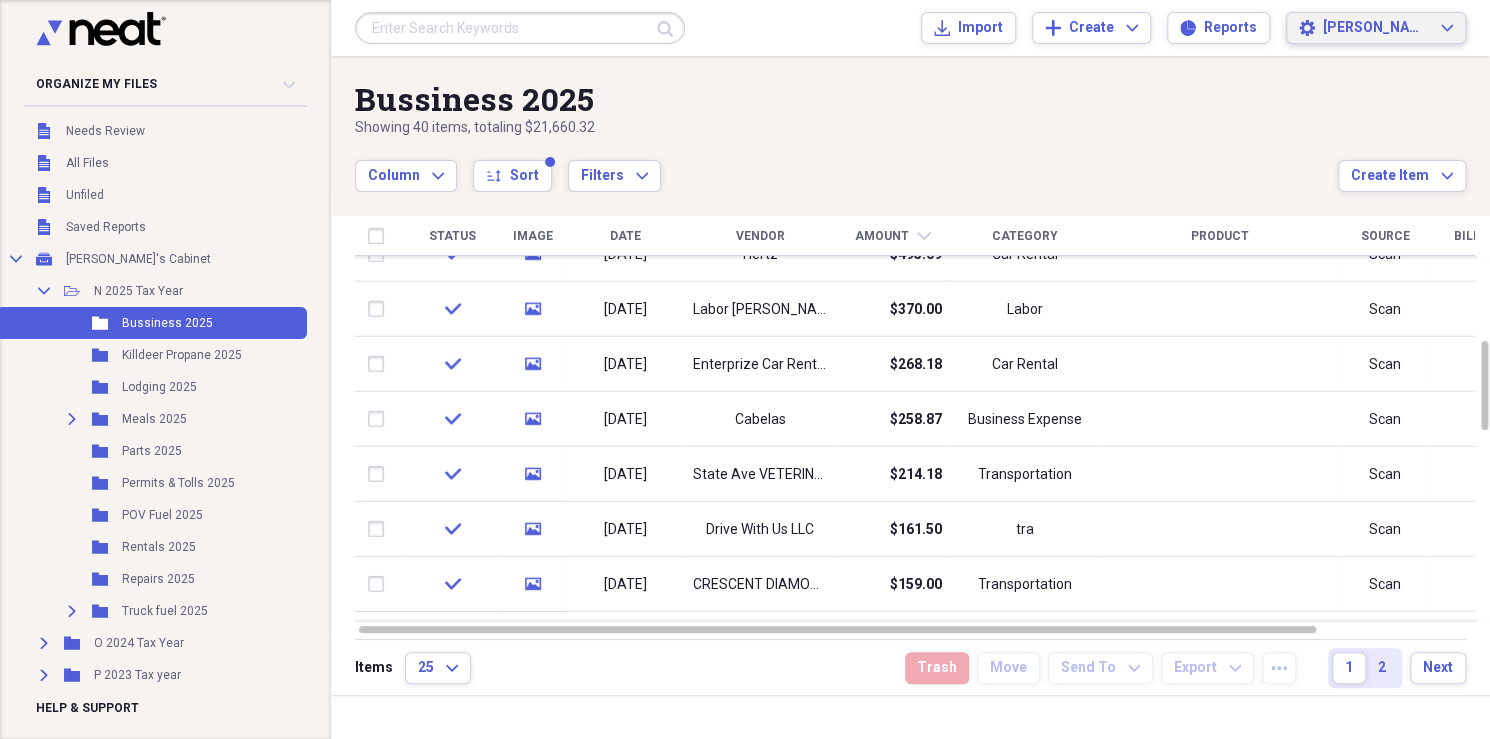 click on "Expand" 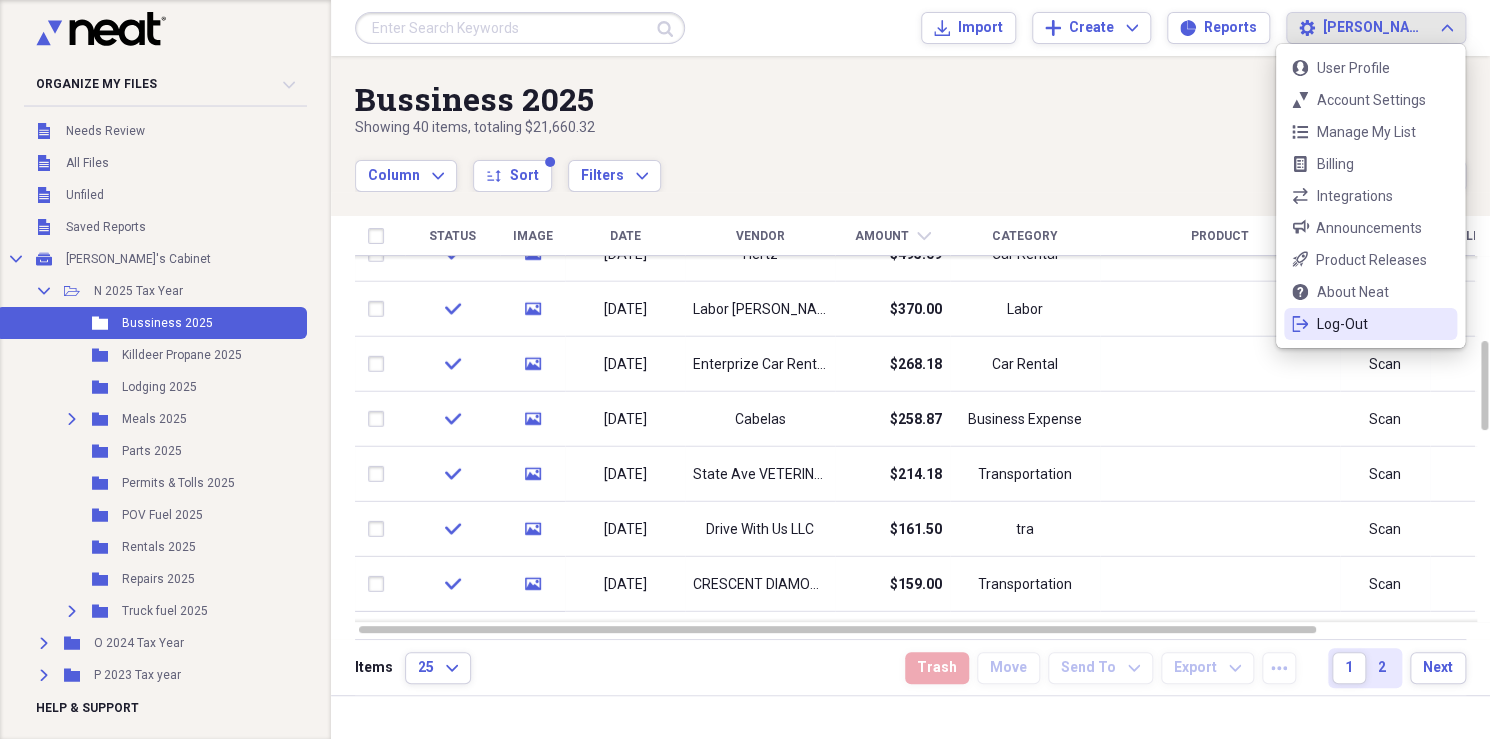 click on "logout Log-Out" at bounding box center (1370, 324) 